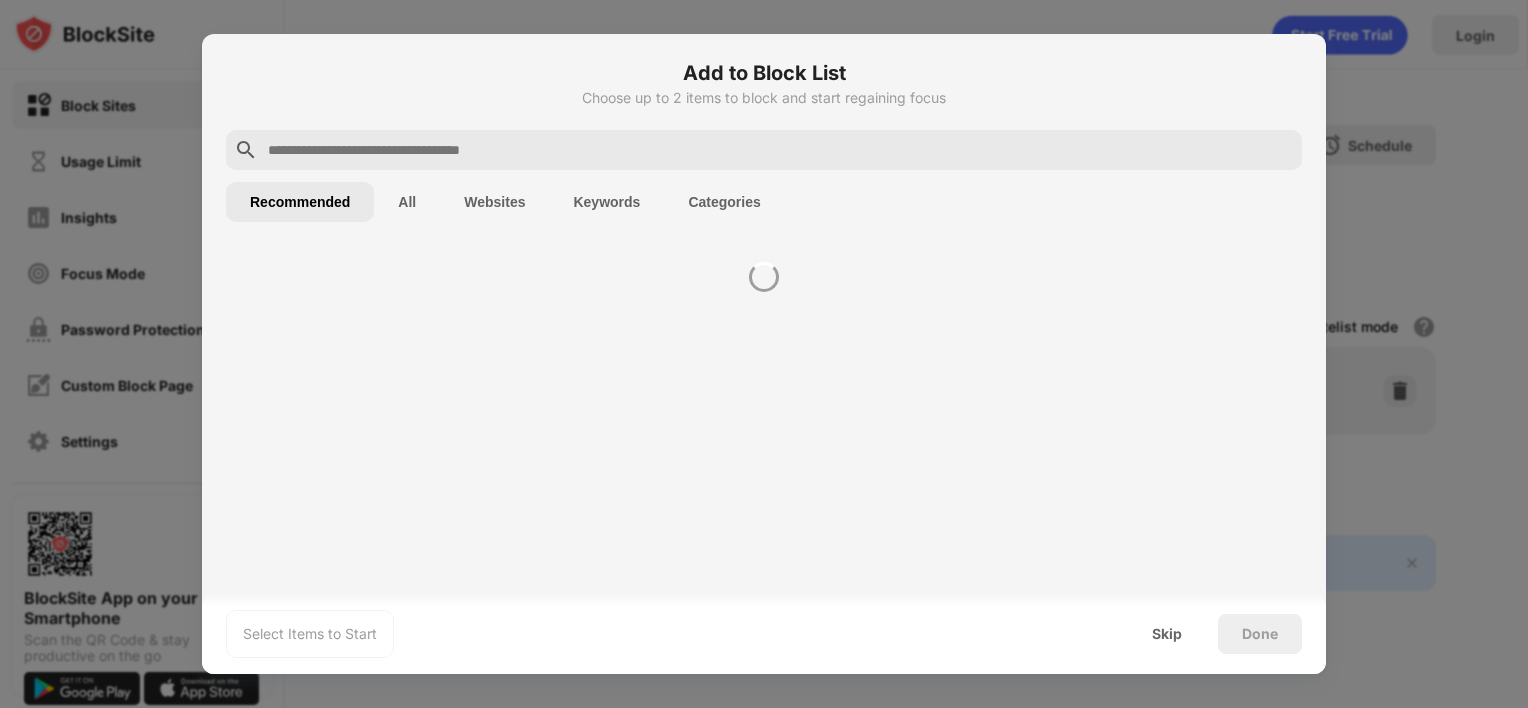 scroll, scrollTop: 0, scrollLeft: 0, axis: both 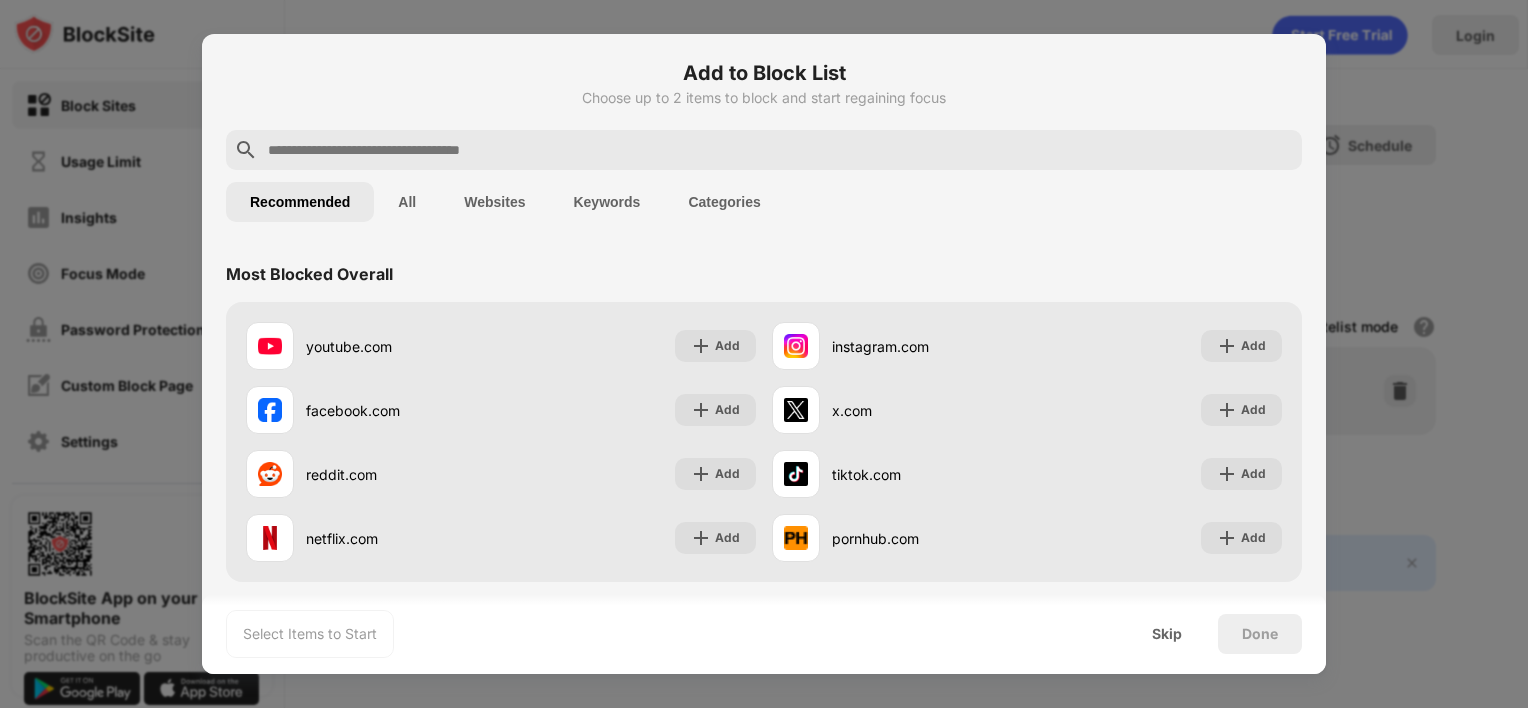 click at bounding box center [764, 150] 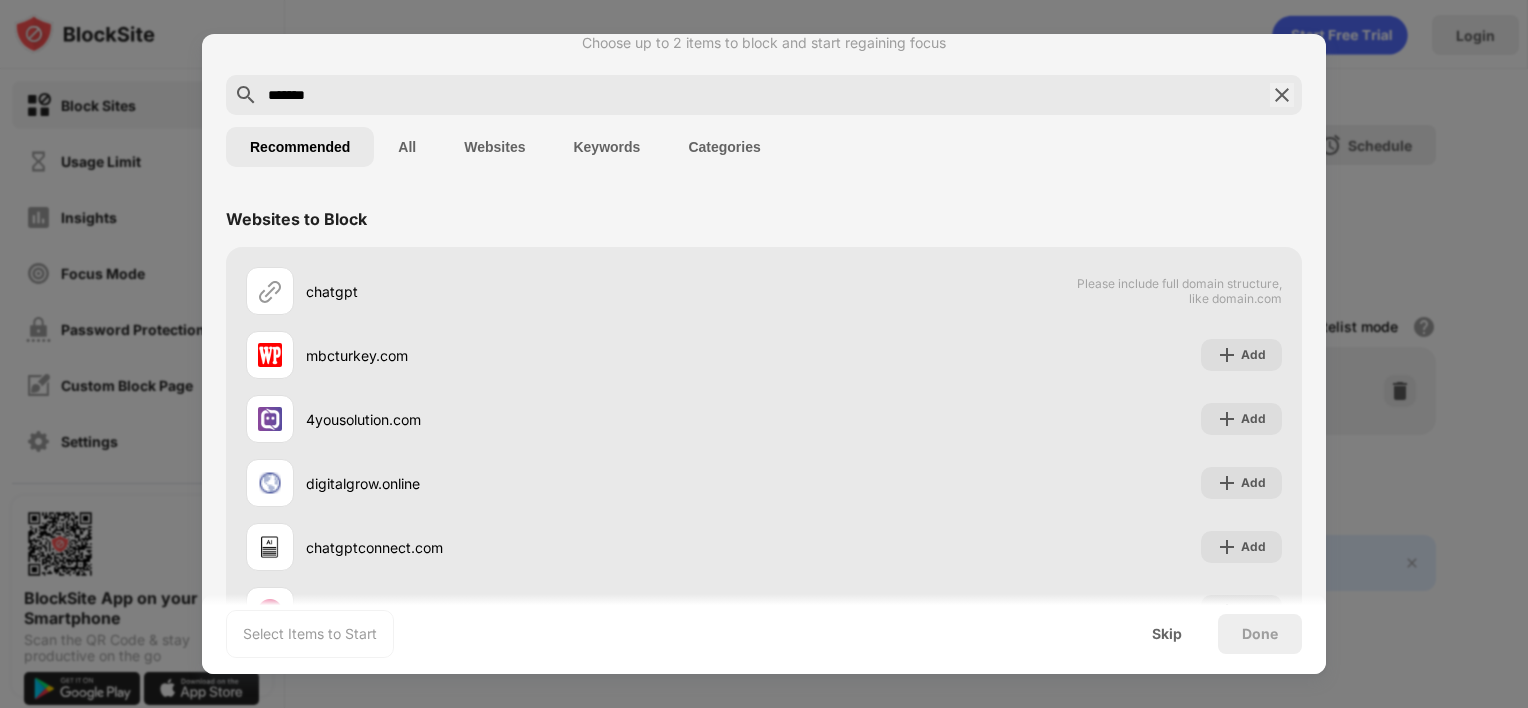 scroll, scrollTop: 0, scrollLeft: 0, axis: both 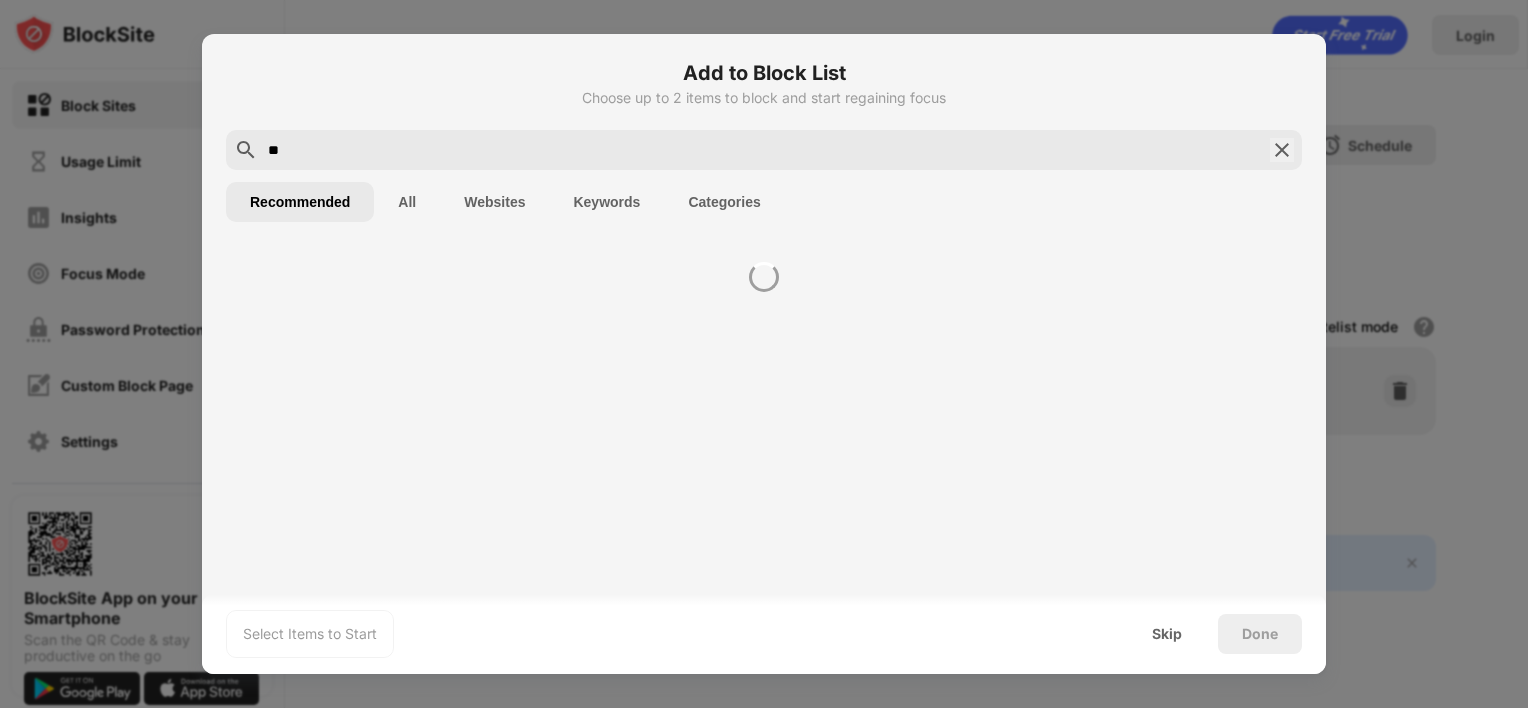 type on "*" 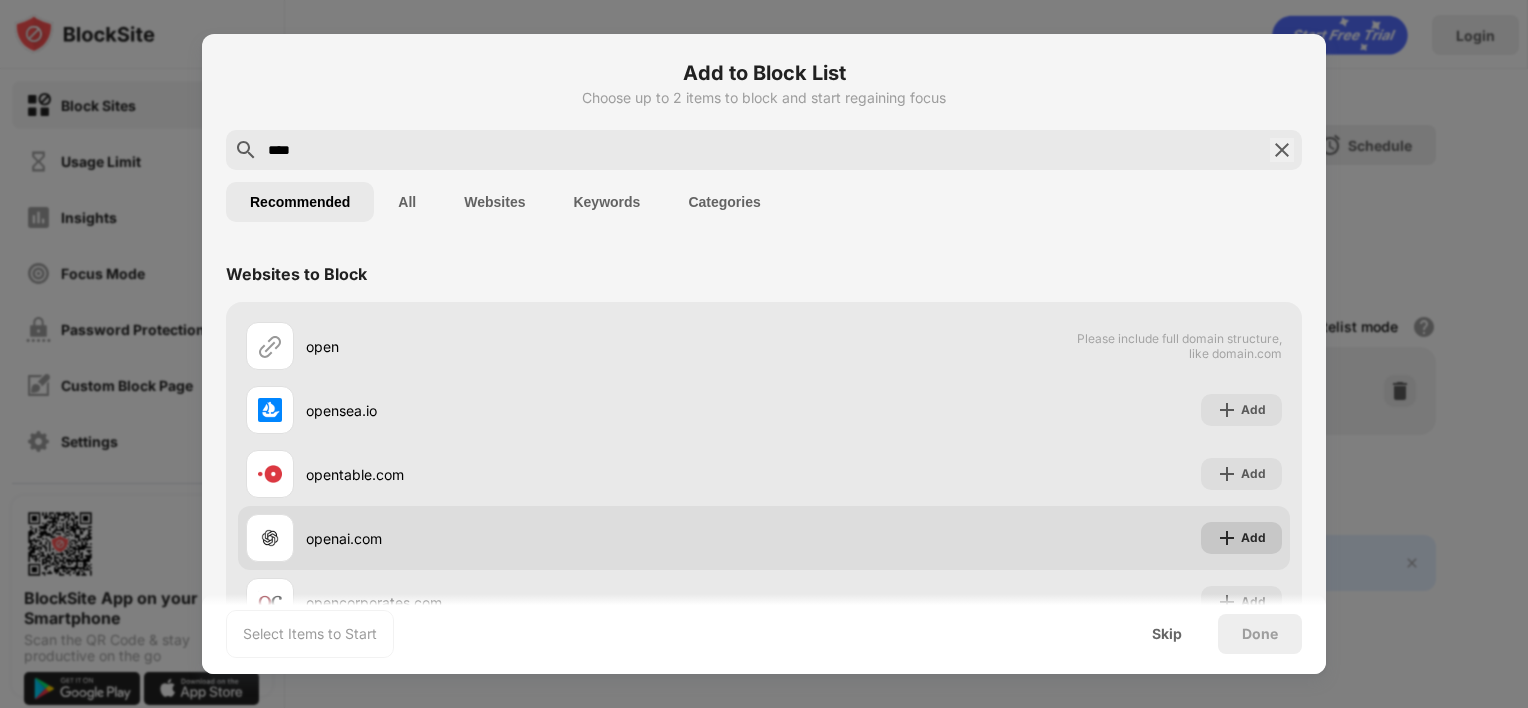 type on "****" 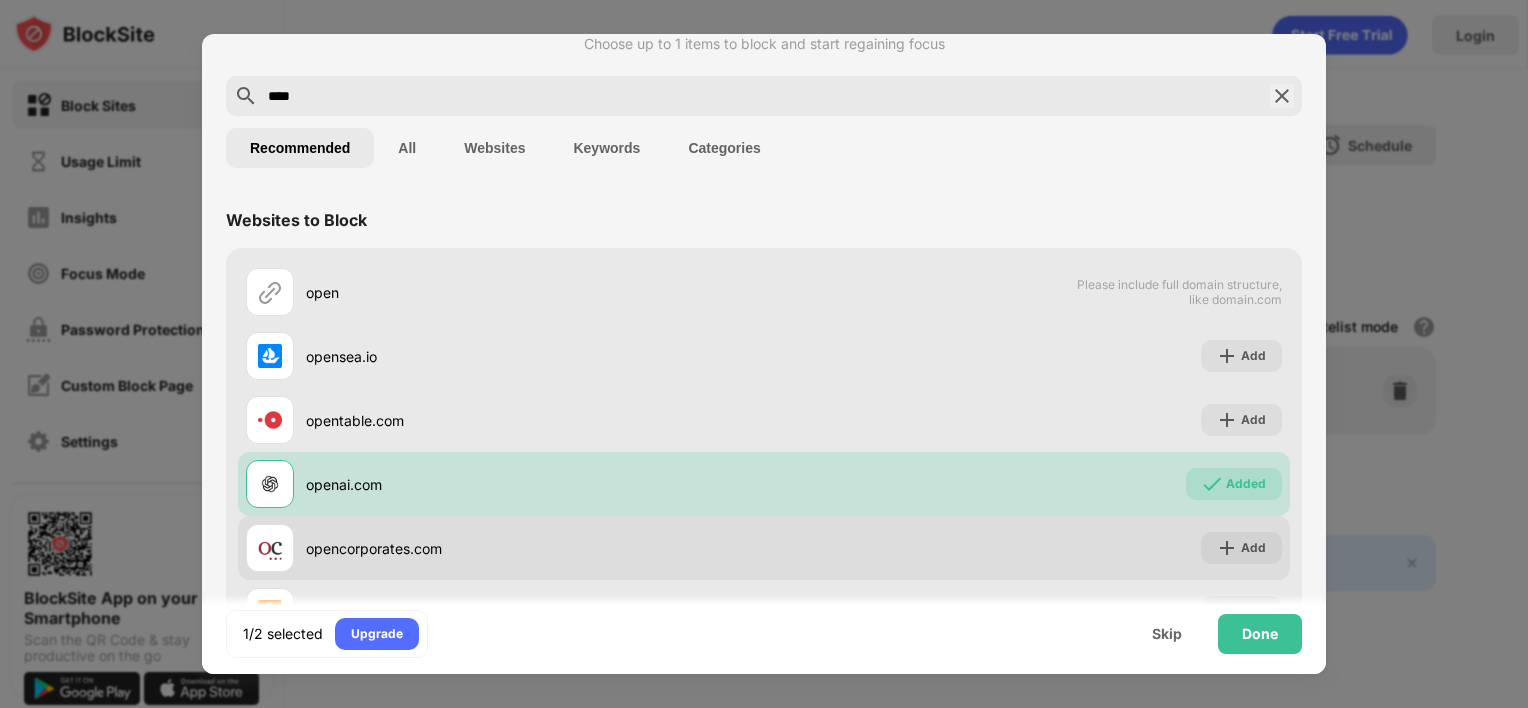 scroll, scrollTop: 100, scrollLeft: 0, axis: vertical 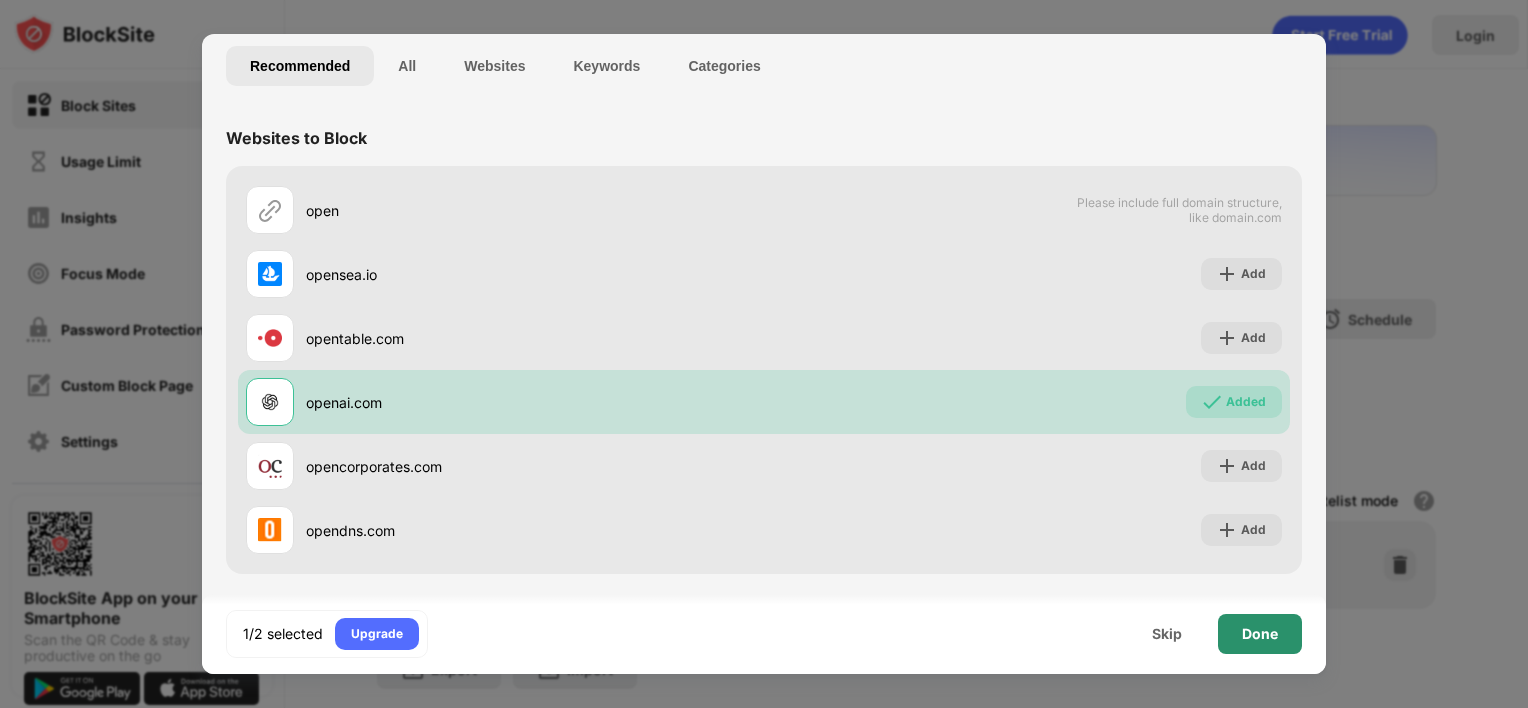 click on "Done" at bounding box center [1260, 634] 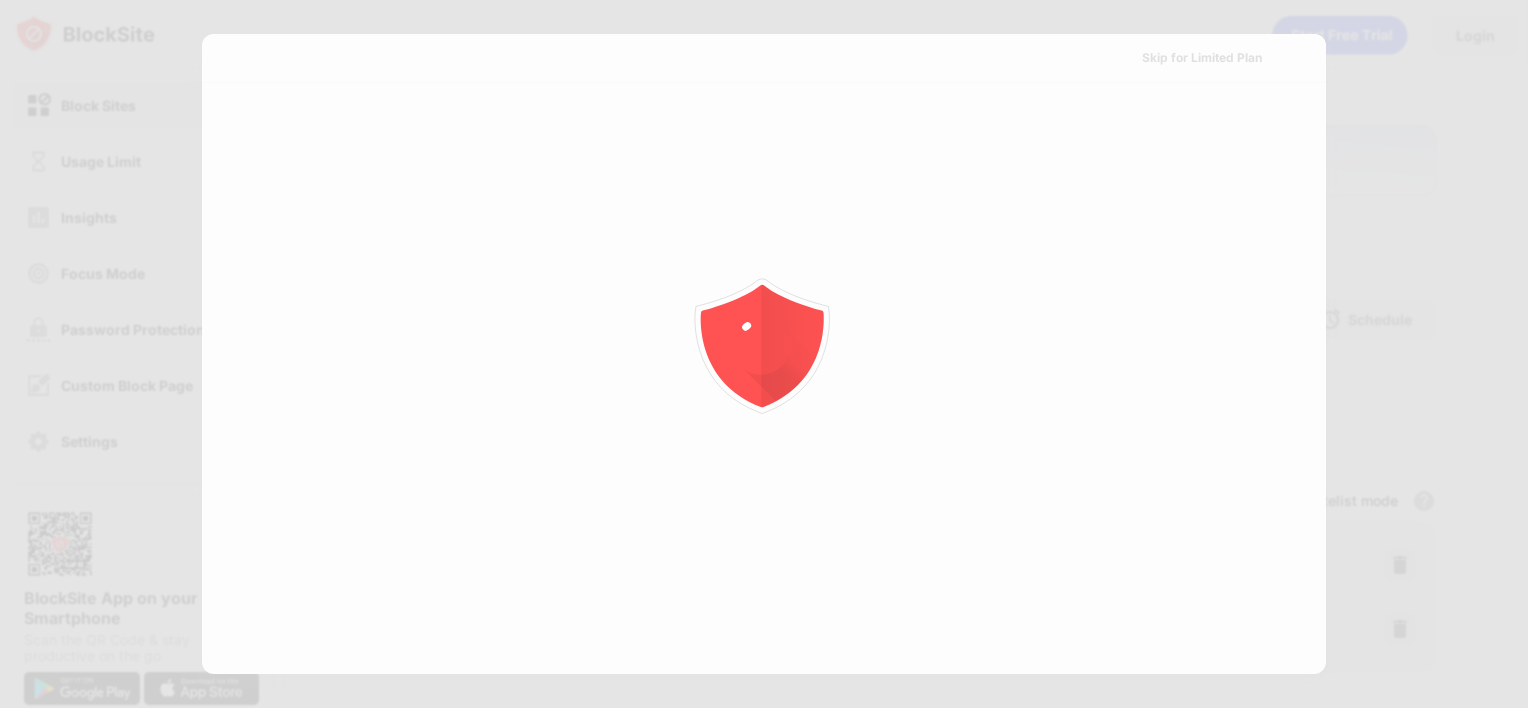 scroll, scrollTop: 0, scrollLeft: 0, axis: both 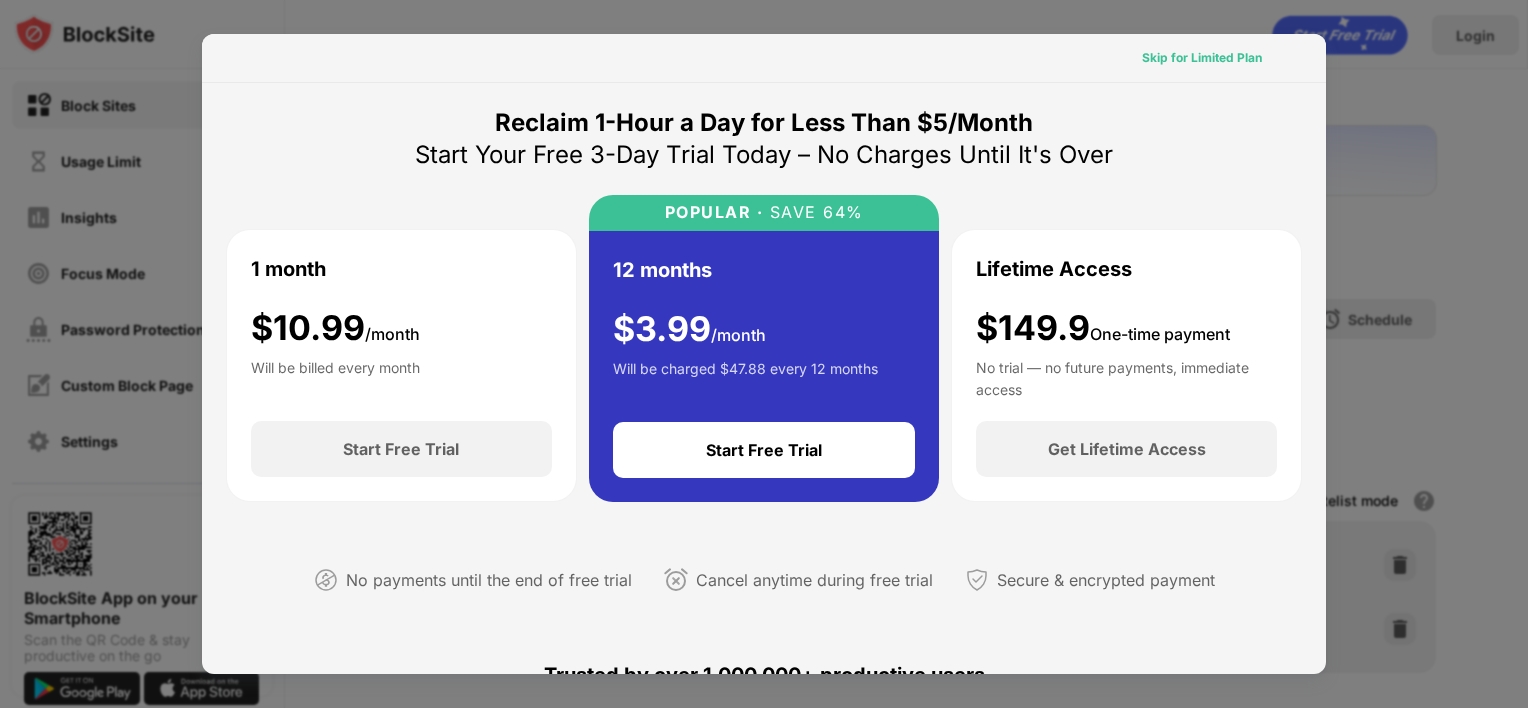 click on "Skip for Limited Plan" at bounding box center [1202, 58] 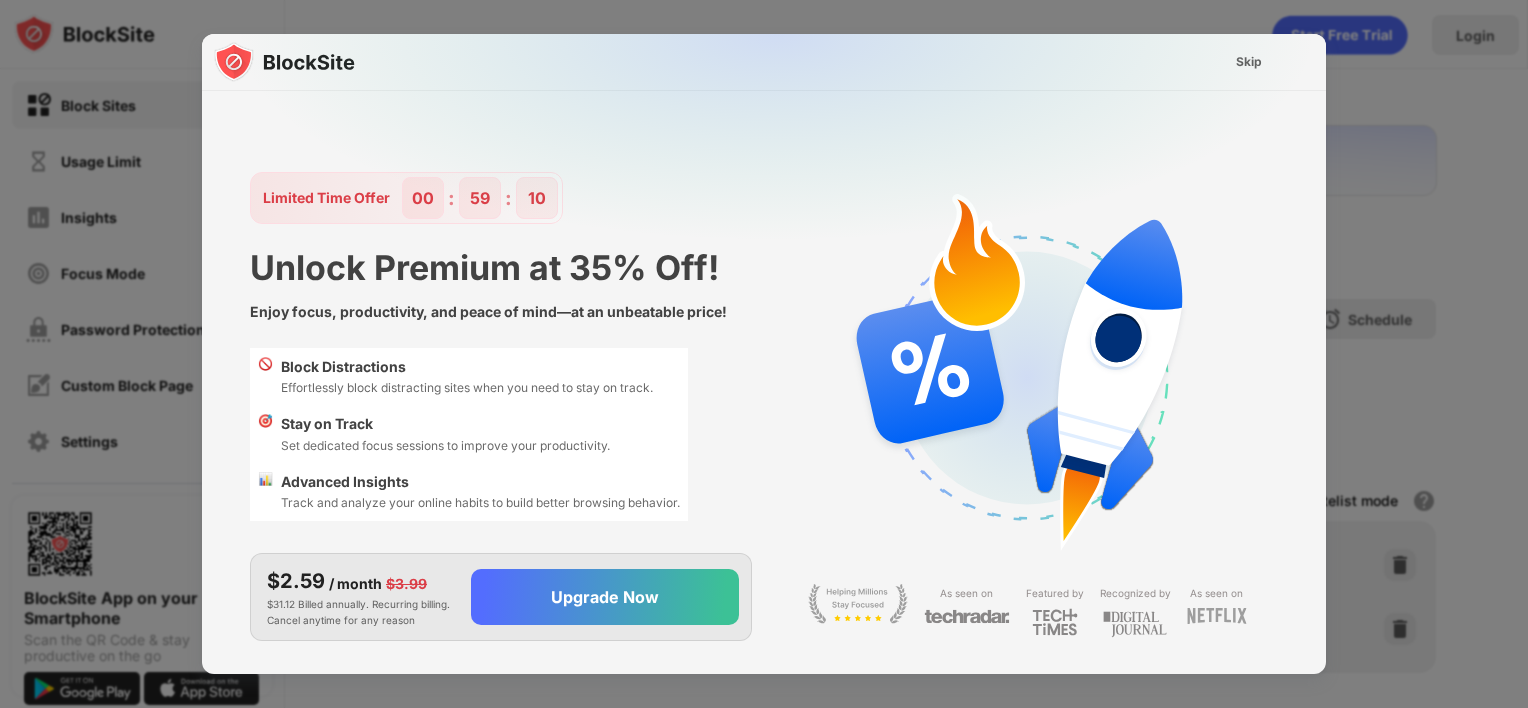 scroll, scrollTop: 0, scrollLeft: 0, axis: both 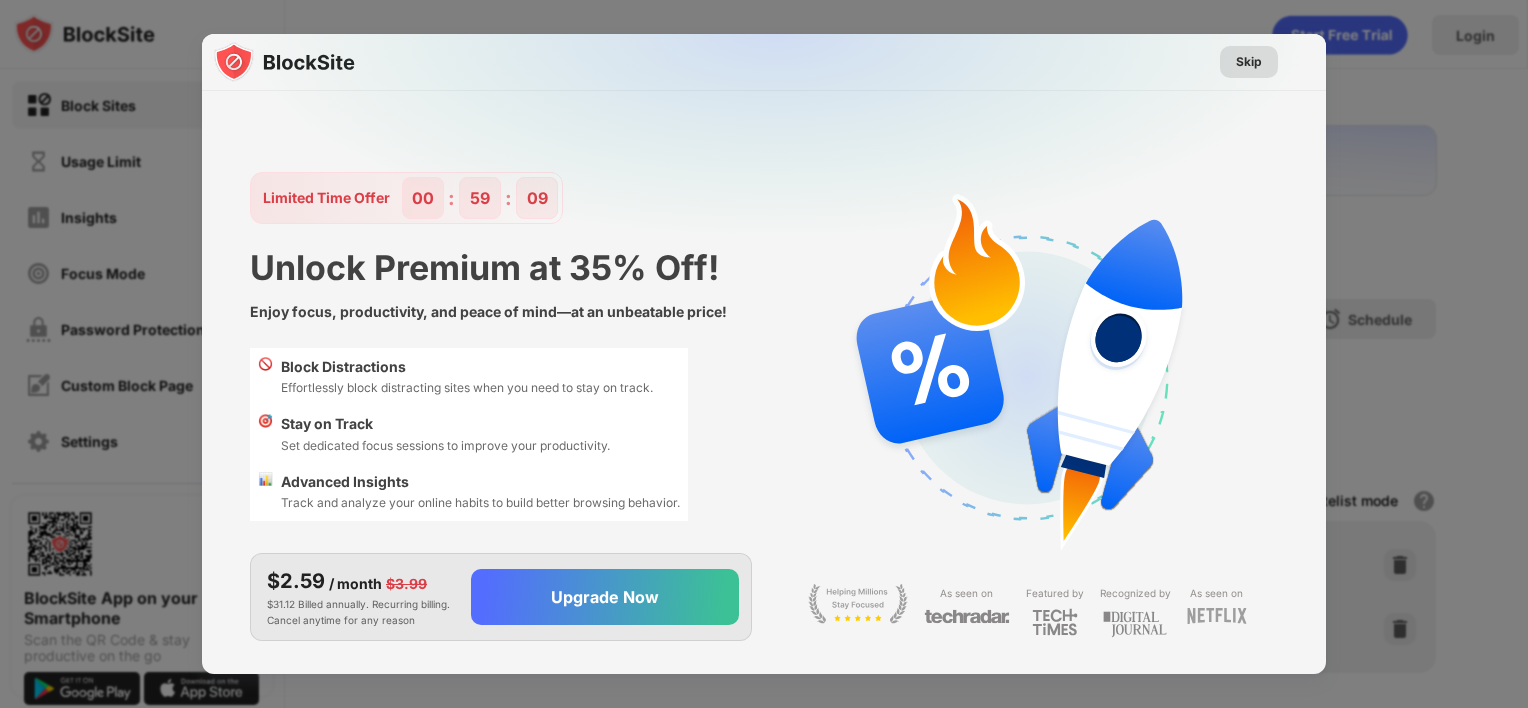 click on "Skip" at bounding box center (1249, 62) 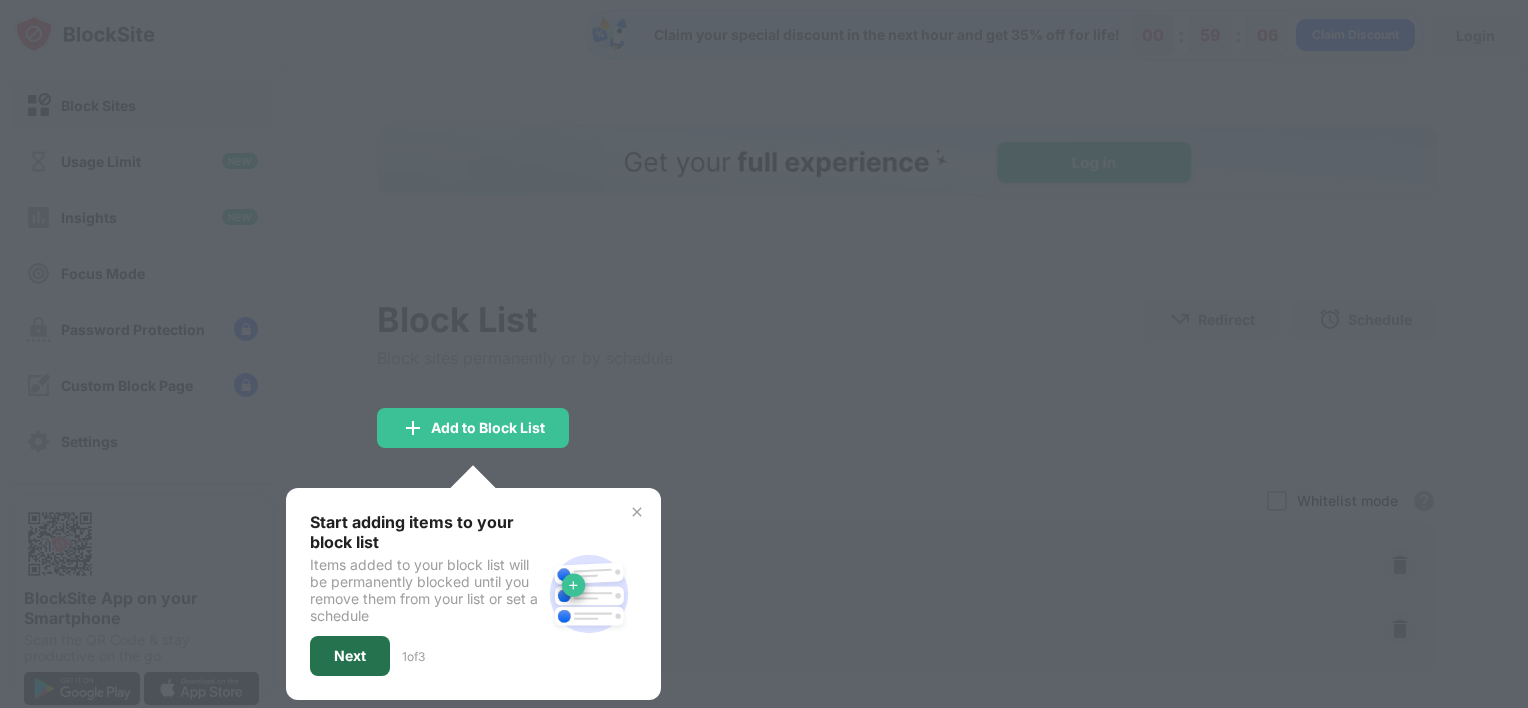 click on "Next" at bounding box center [350, 656] 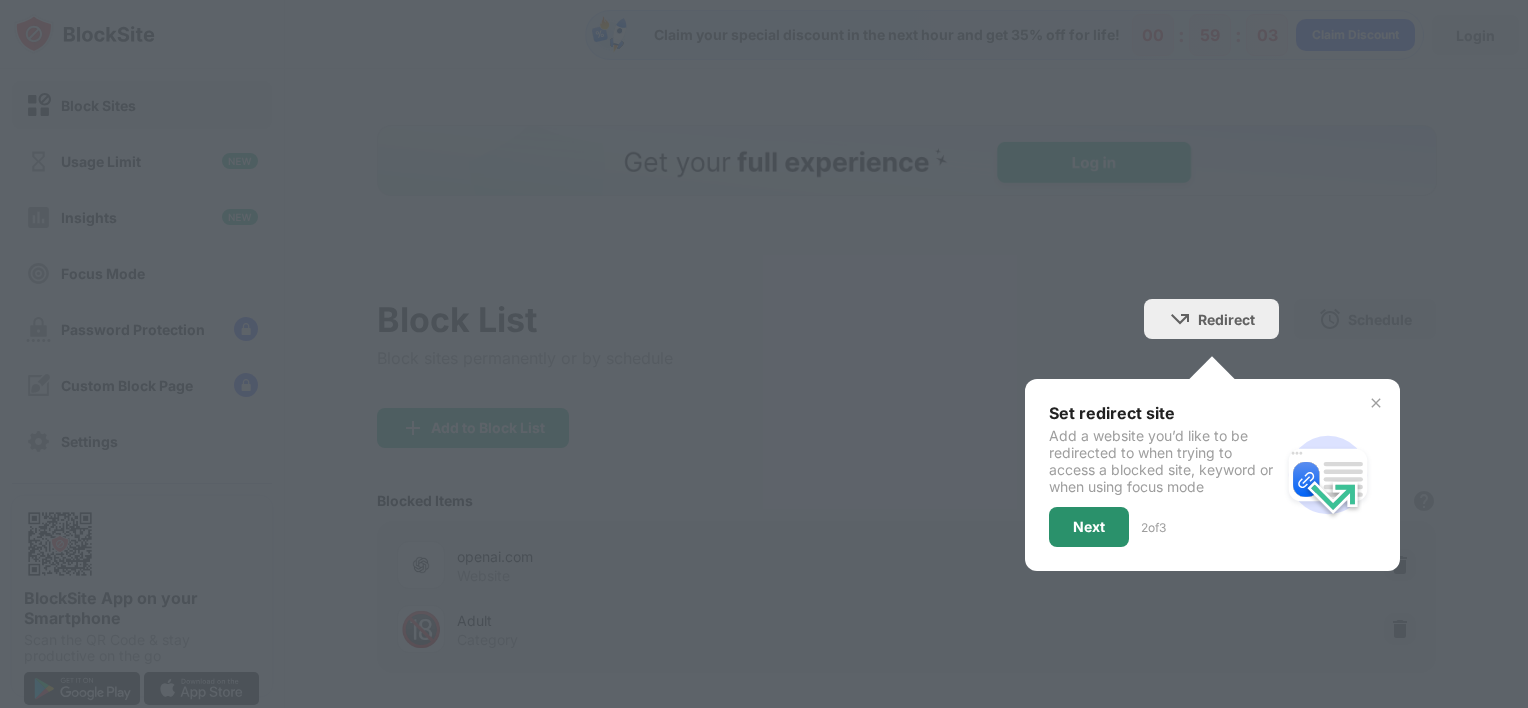 click on "Next" at bounding box center (1089, 527) 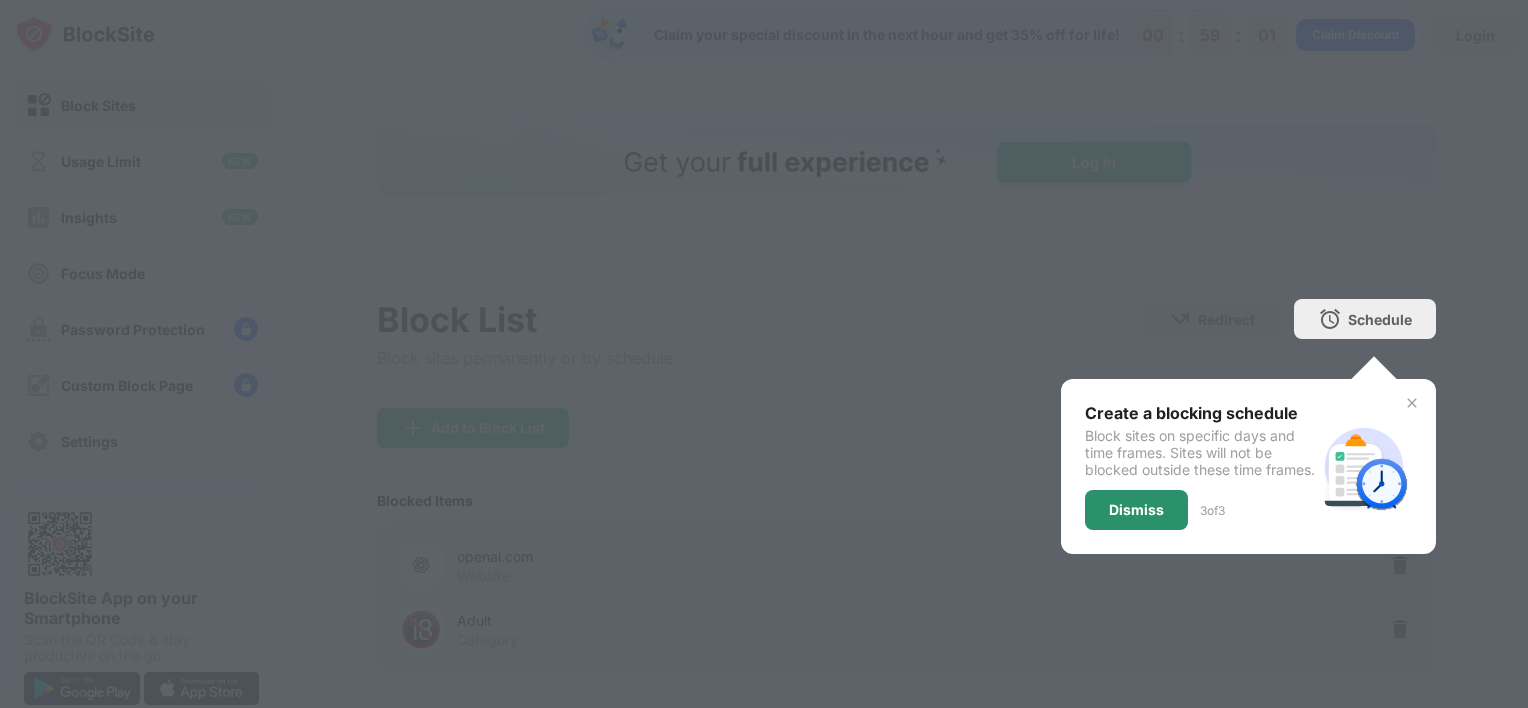click on "Dismiss" at bounding box center (1136, 510) 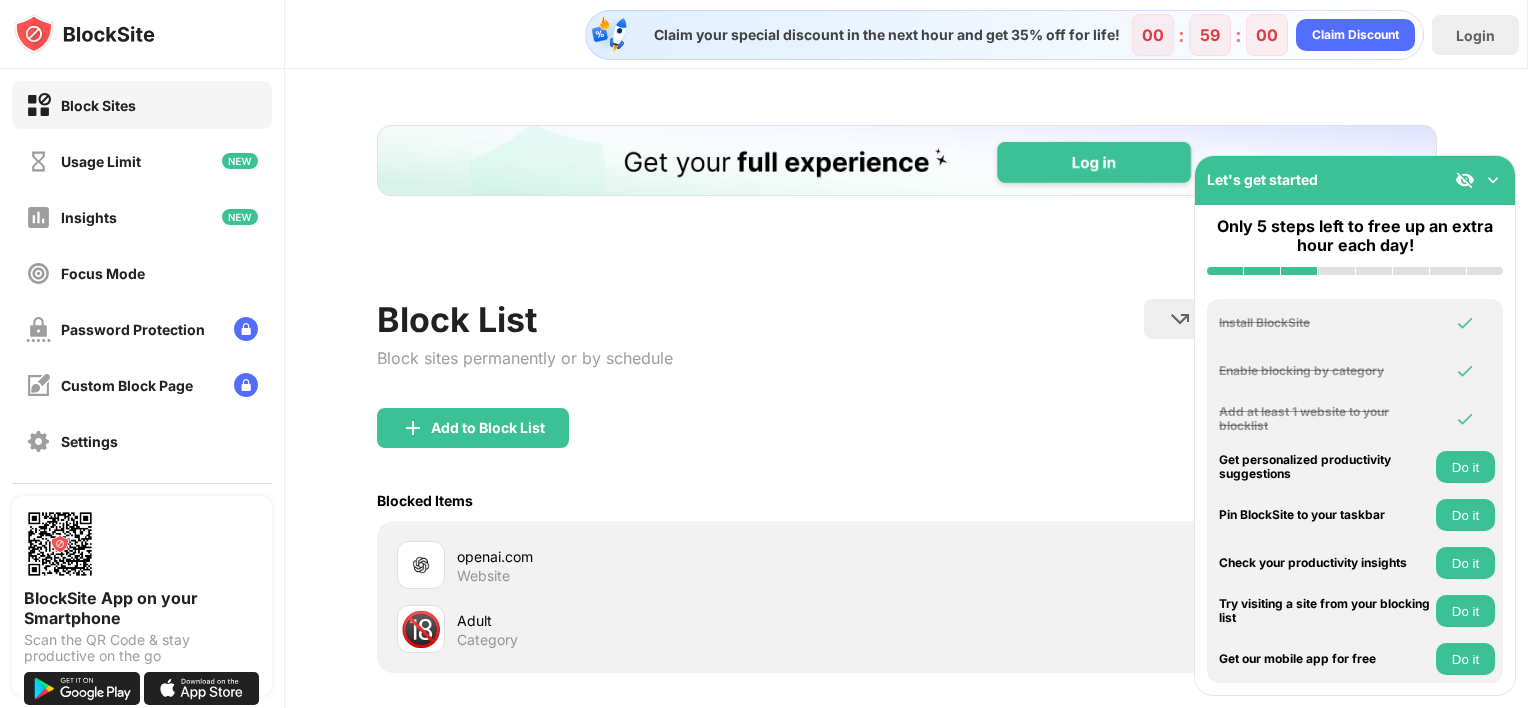 scroll, scrollTop: 0, scrollLeft: 0, axis: both 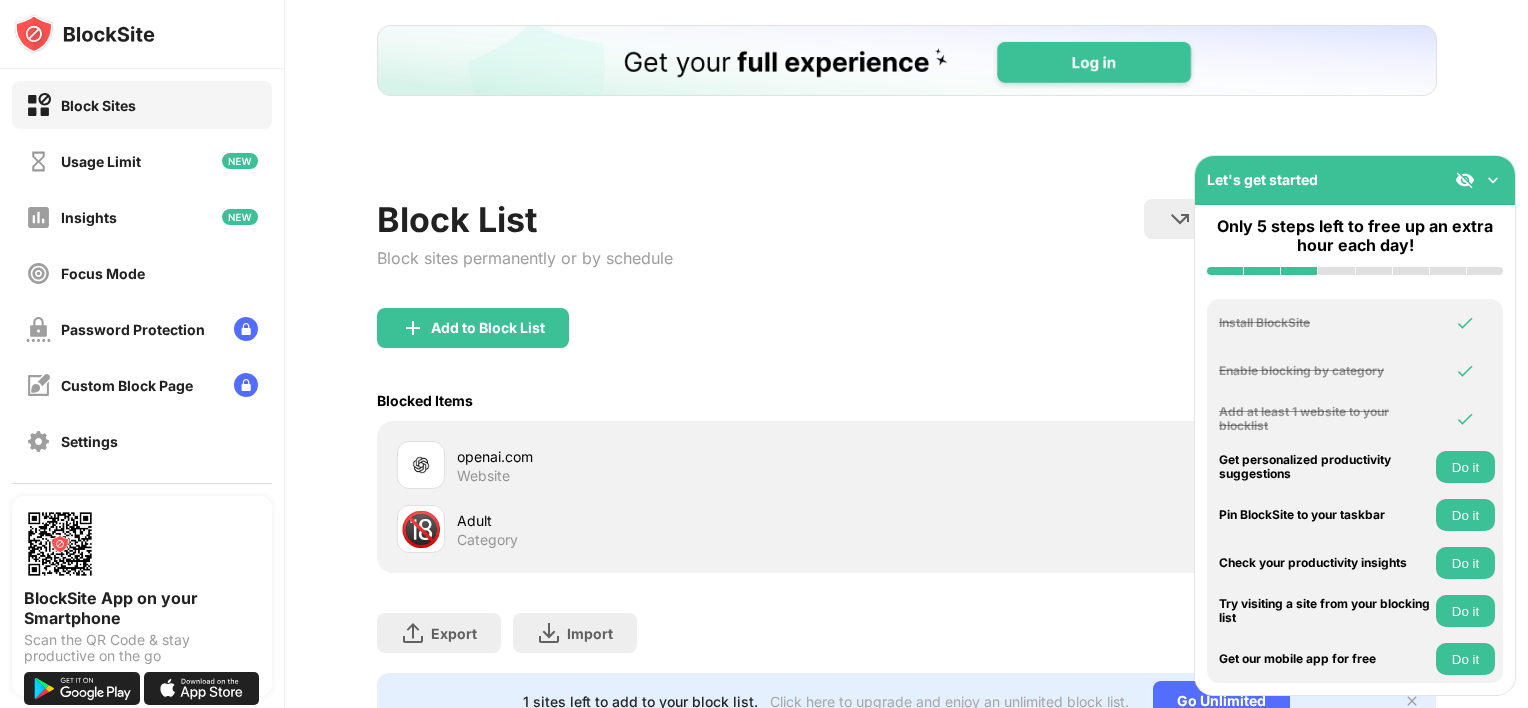 click at bounding box center (1493, 180) 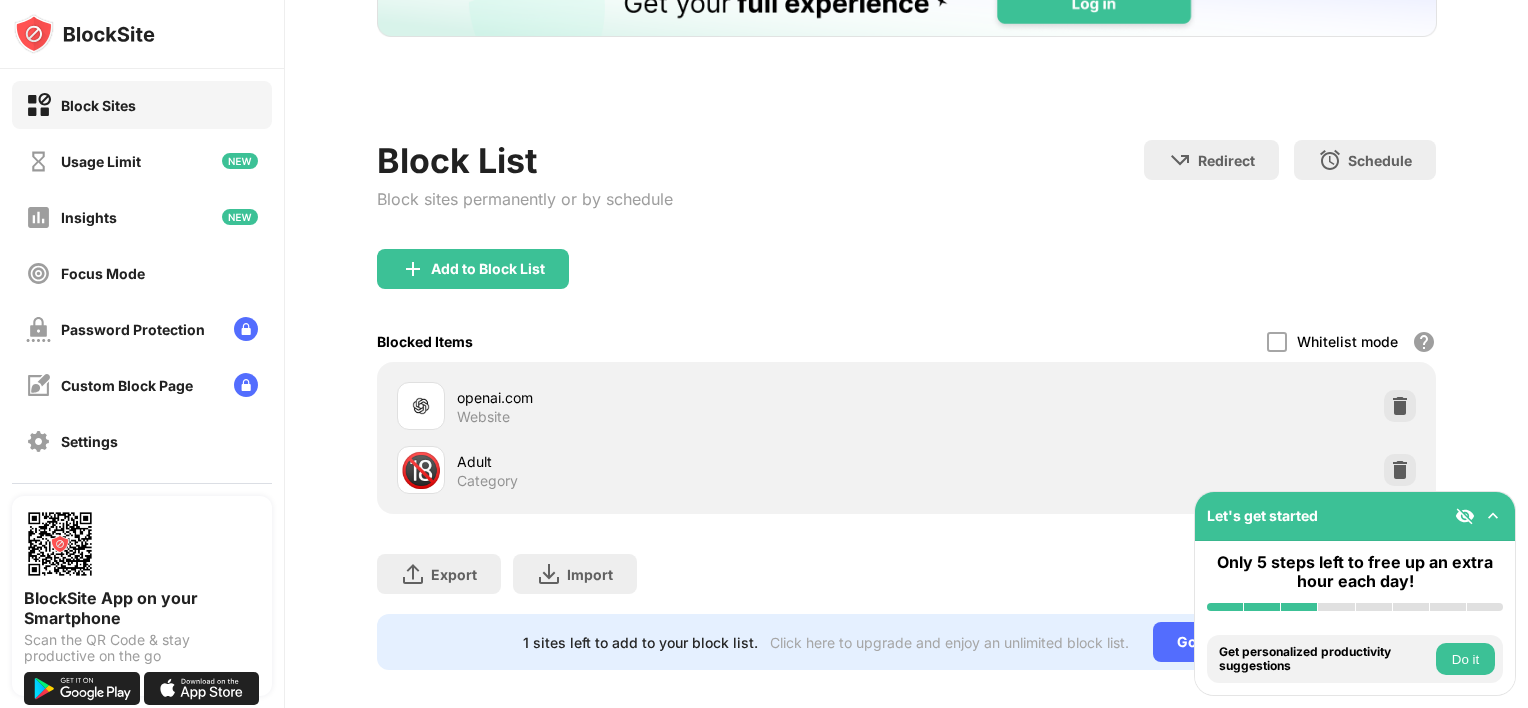scroll, scrollTop: 191, scrollLeft: 0, axis: vertical 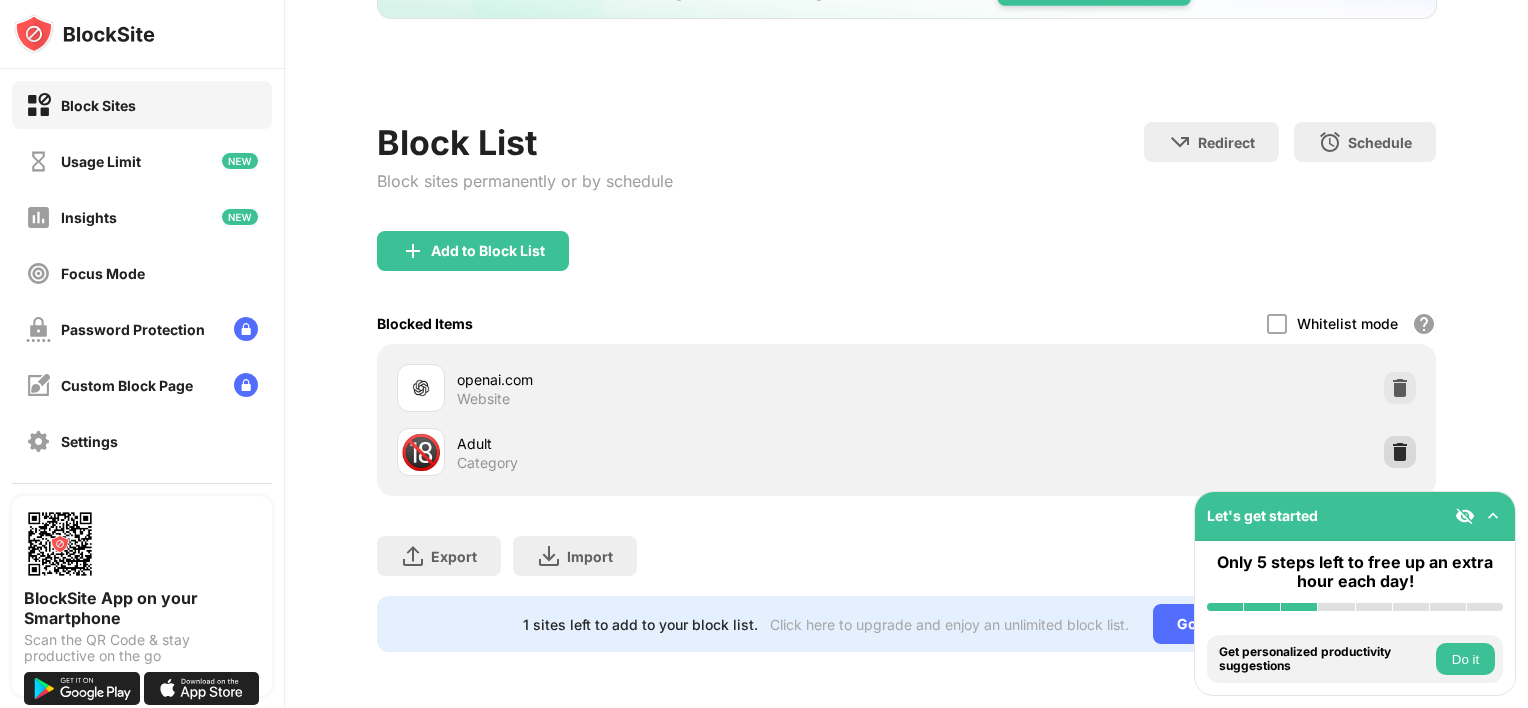 click at bounding box center [1400, 452] 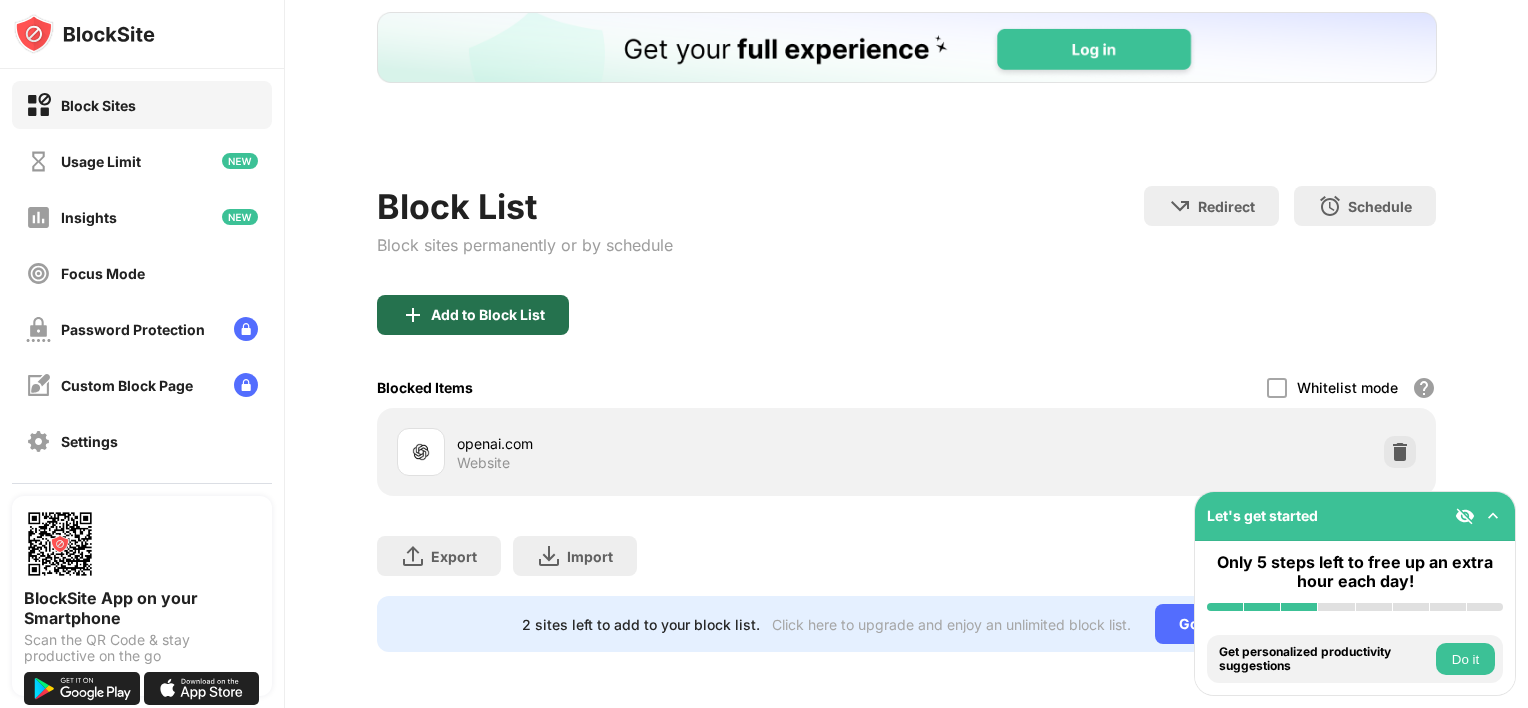 click on "Add to Block List" at bounding box center (473, 315) 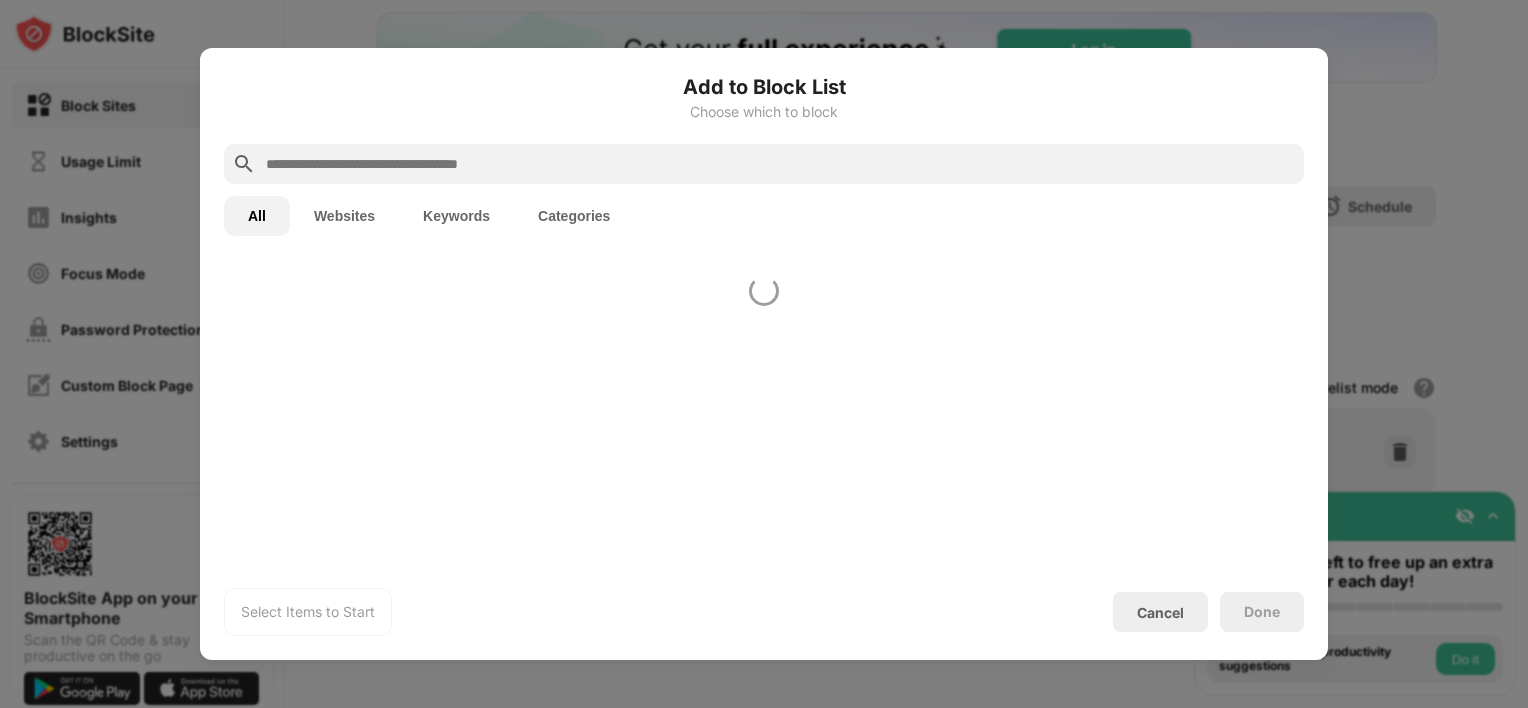 scroll, scrollTop: 0, scrollLeft: 0, axis: both 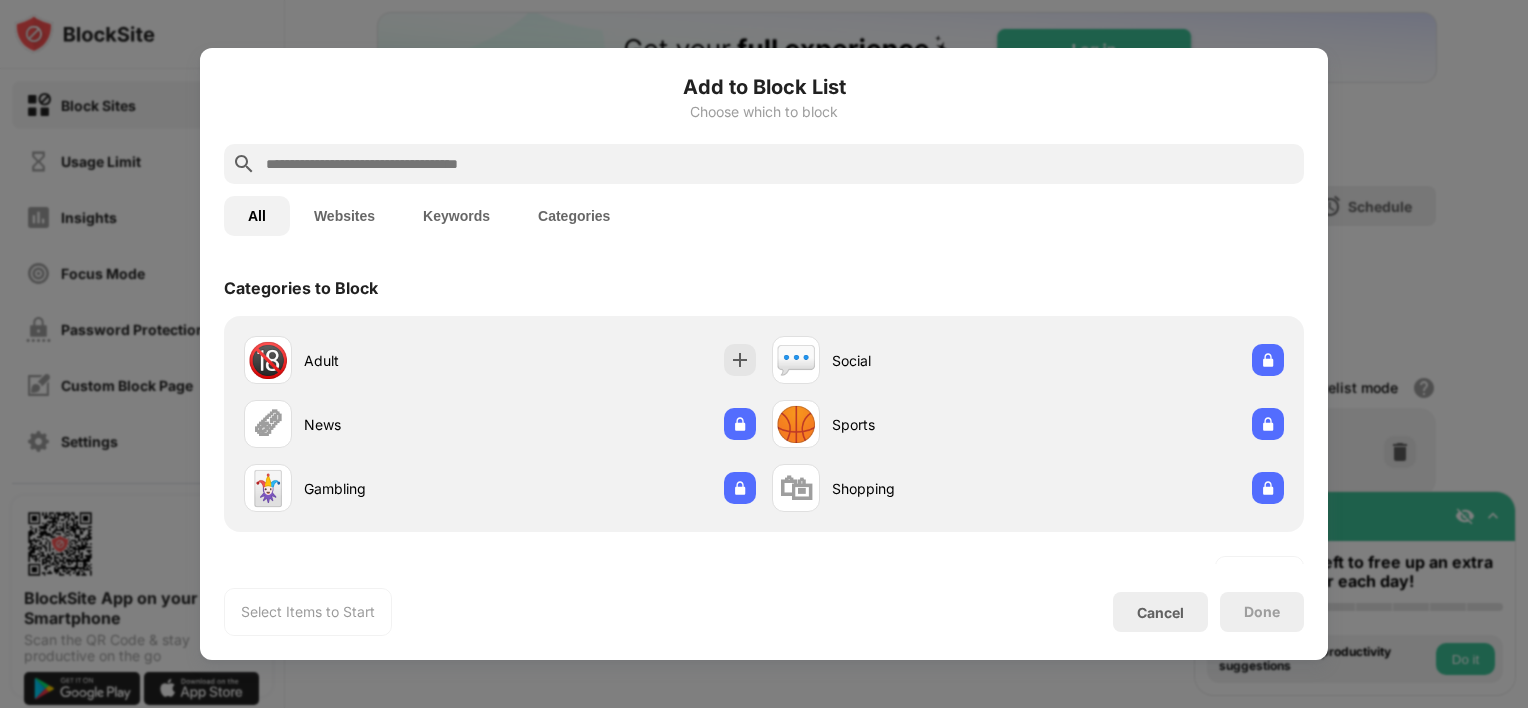 click on "Websites" at bounding box center (344, 216) 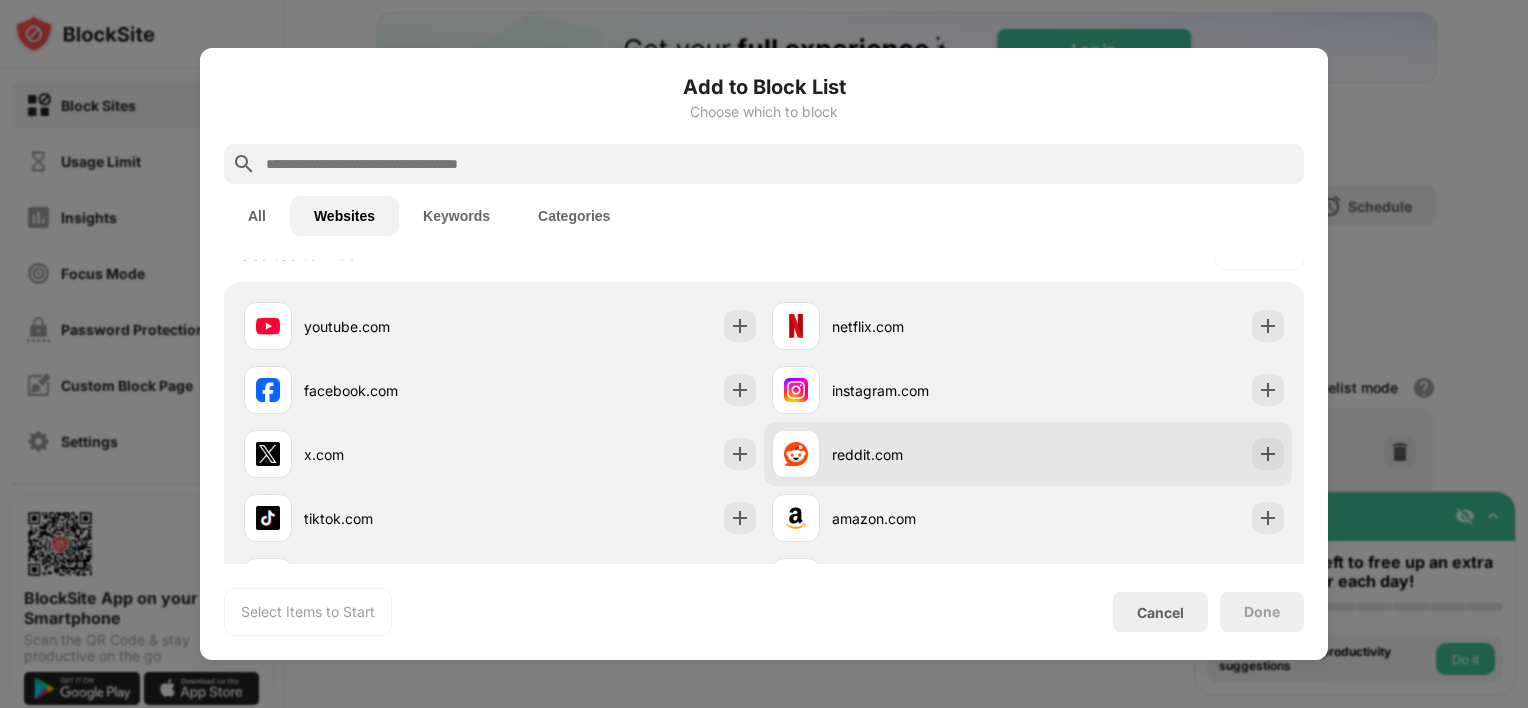 scroll, scrollTop: 0, scrollLeft: 0, axis: both 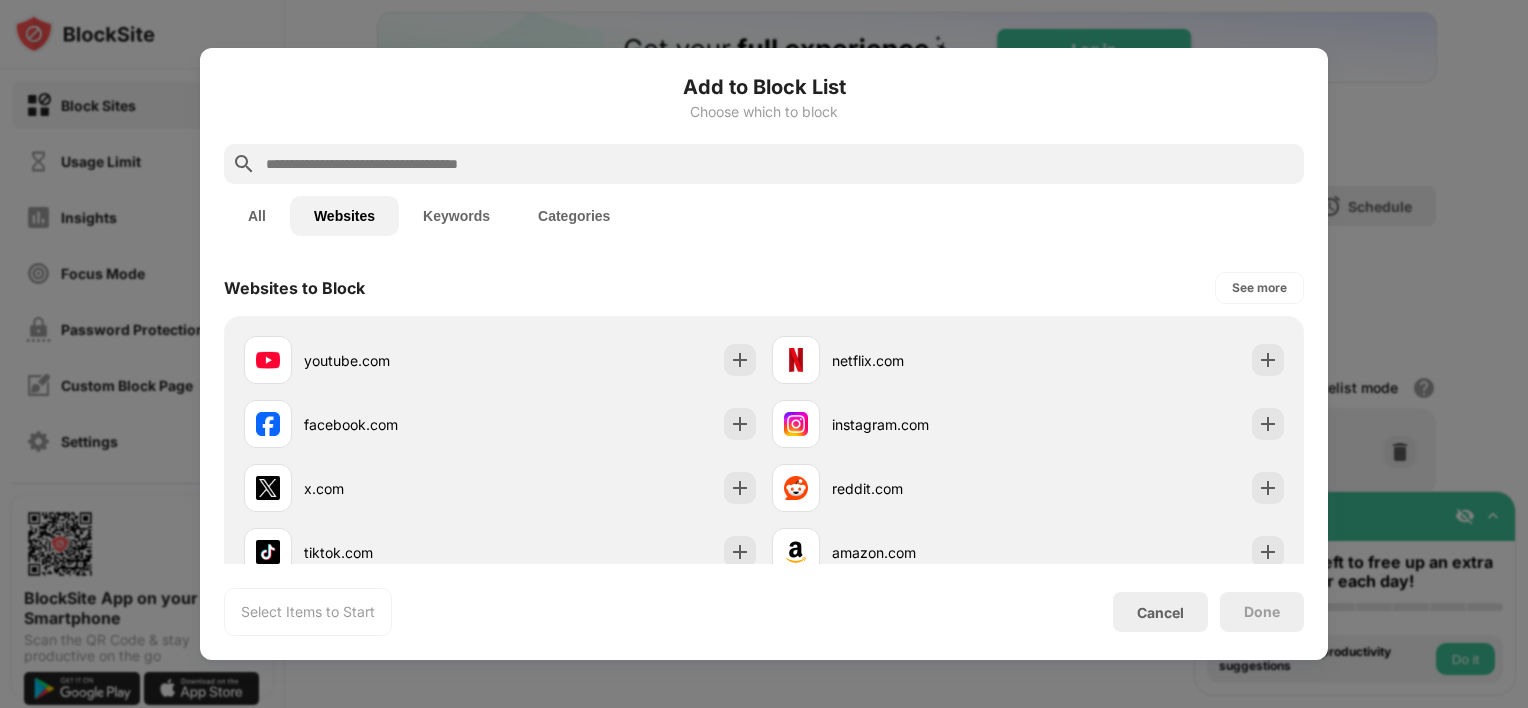 click on "See more" at bounding box center (1259, 288) 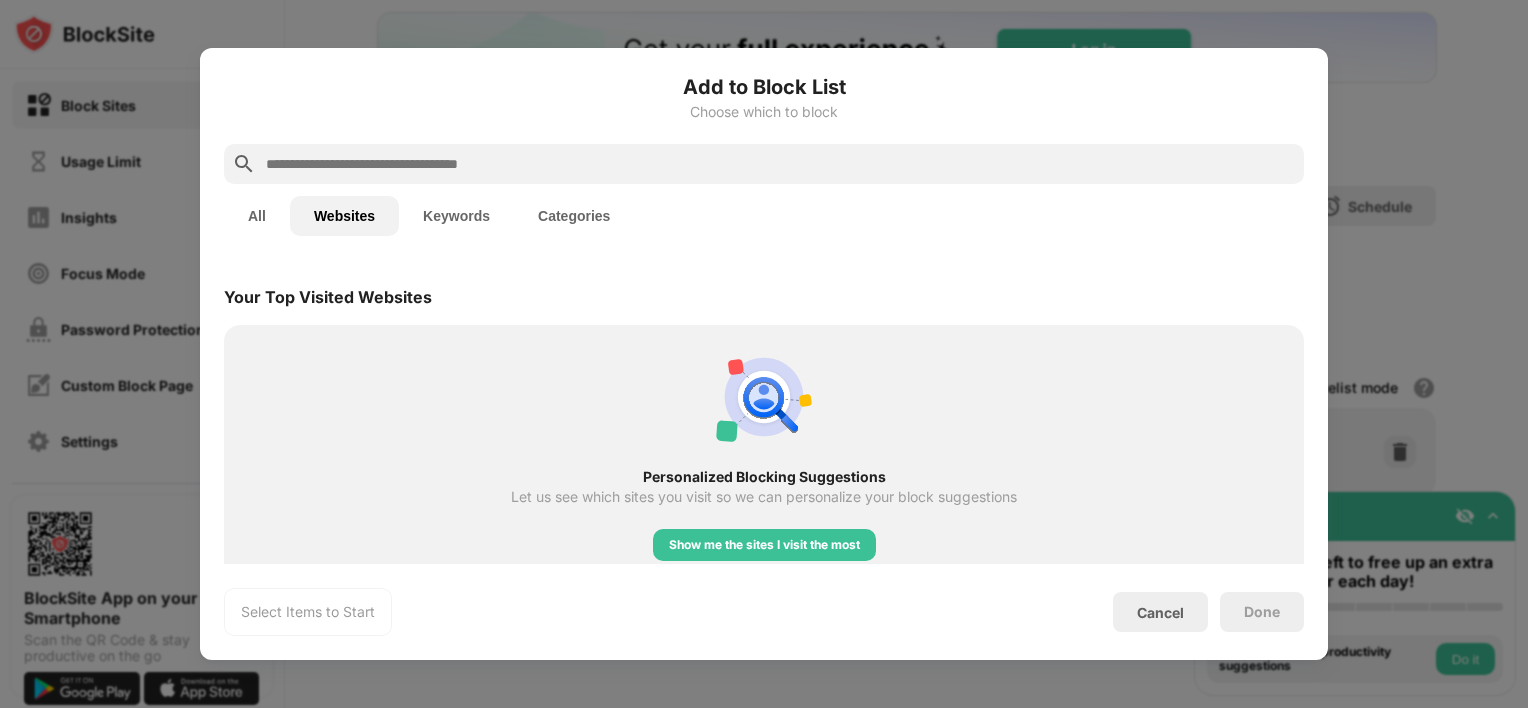 scroll, scrollTop: 2344, scrollLeft: 0, axis: vertical 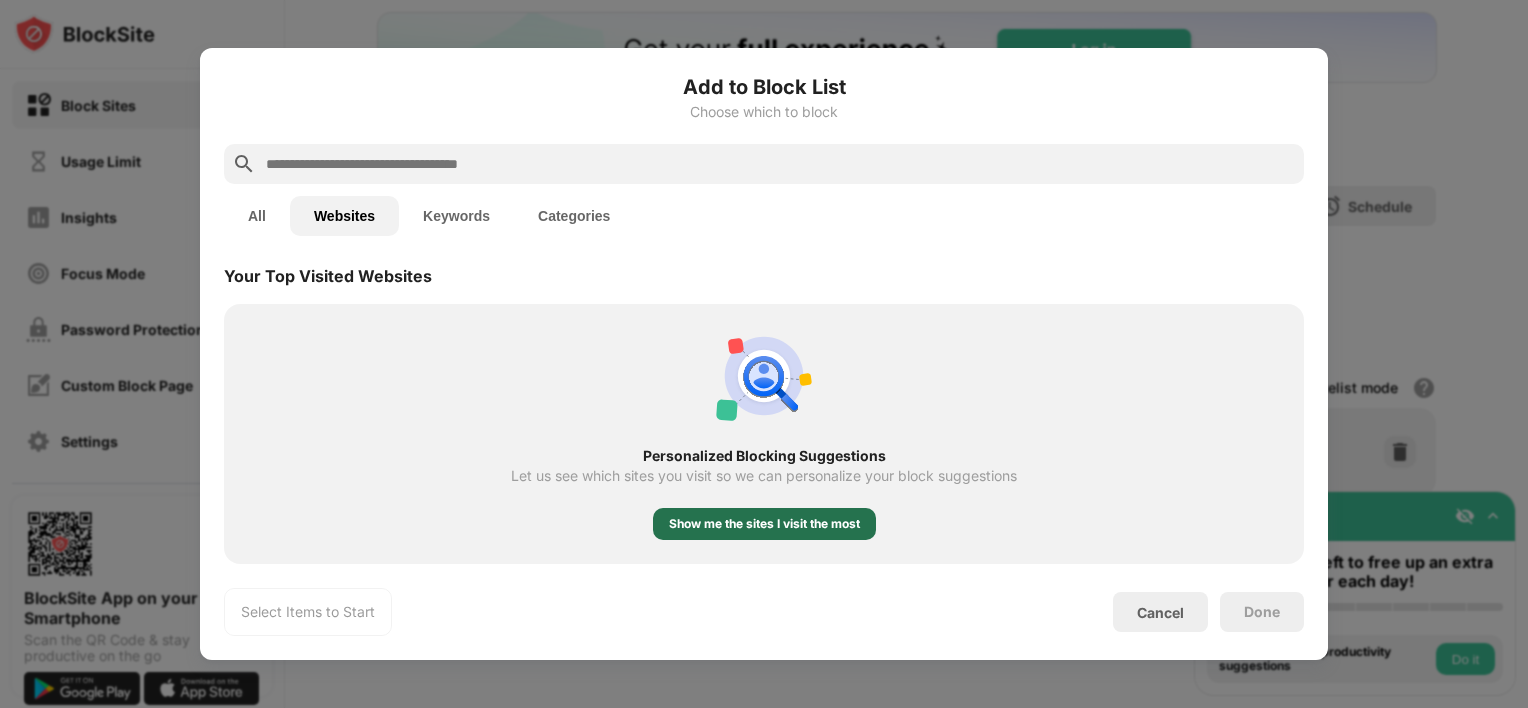 click on "Show me the sites I visit the most" at bounding box center [764, 524] 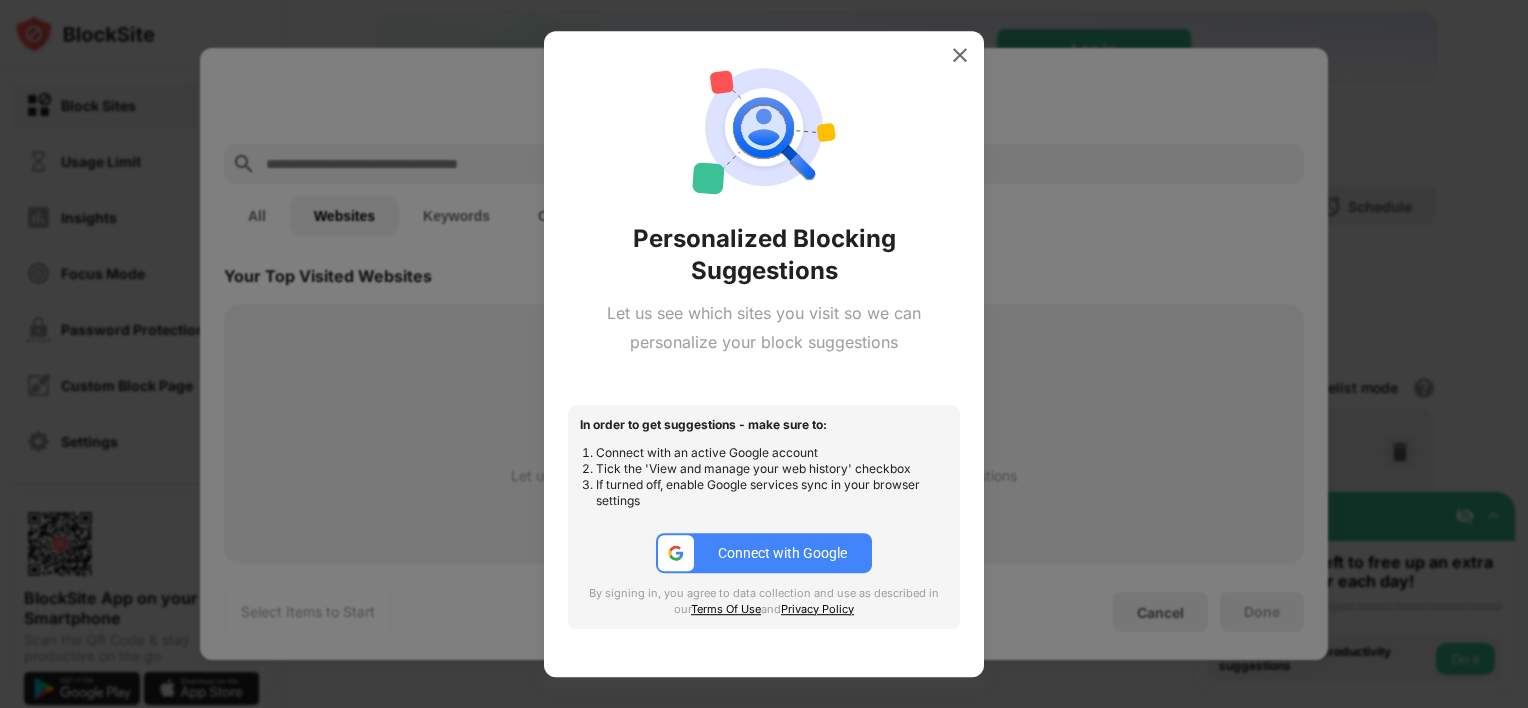 click on "Connect with Google" at bounding box center (782, 553) 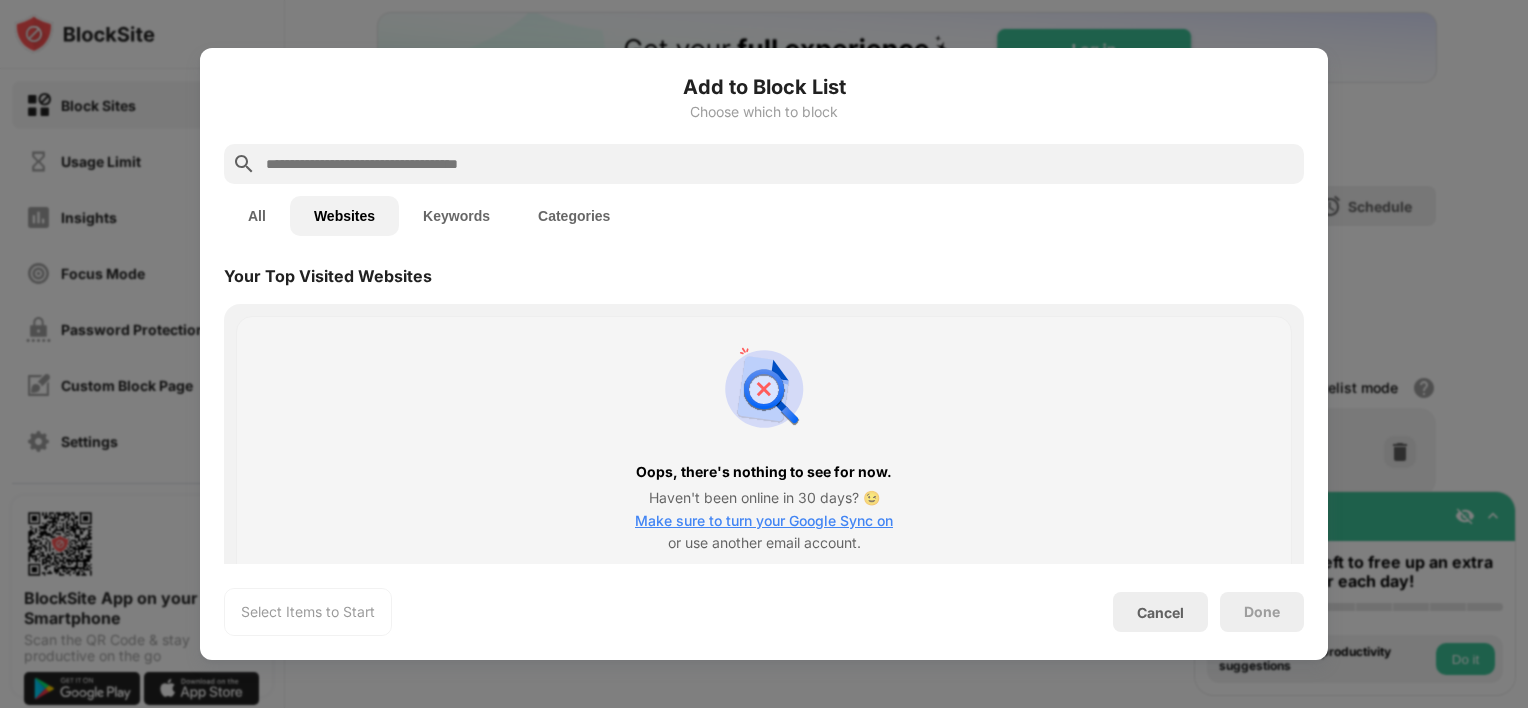 click on "Keywords" at bounding box center (456, 216) 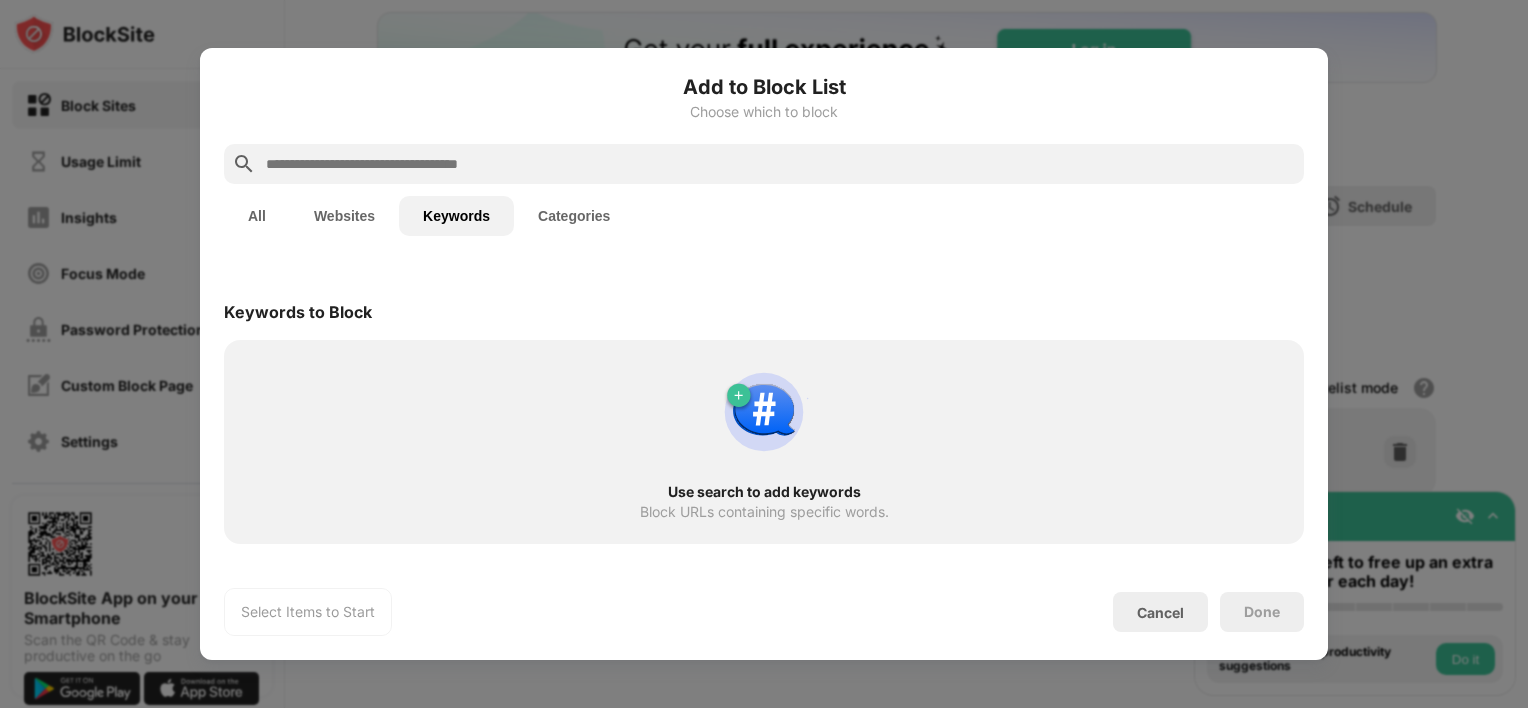 scroll, scrollTop: 0, scrollLeft: 0, axis: both 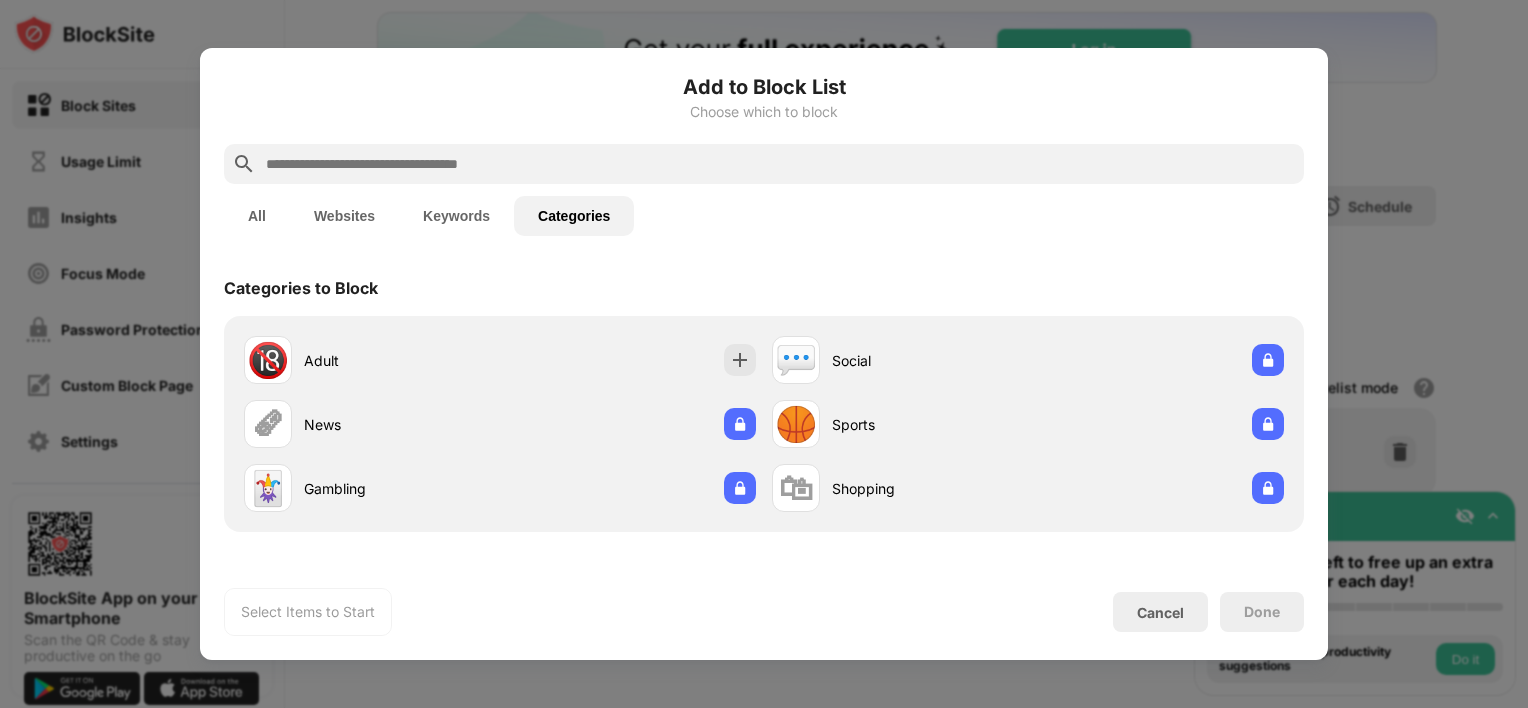 click on "Keywords" at bounding box center (456, 216) 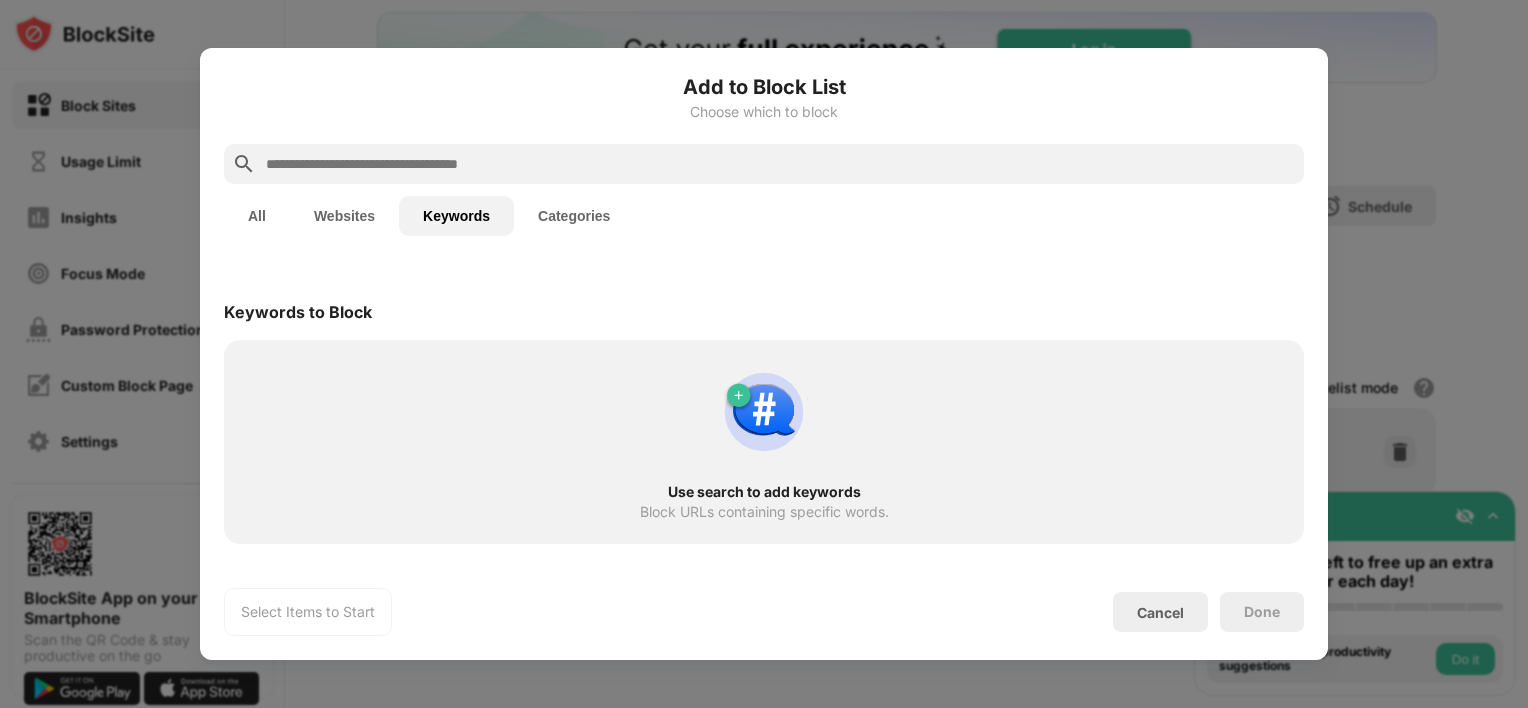 click at bounding box center (780, 164) 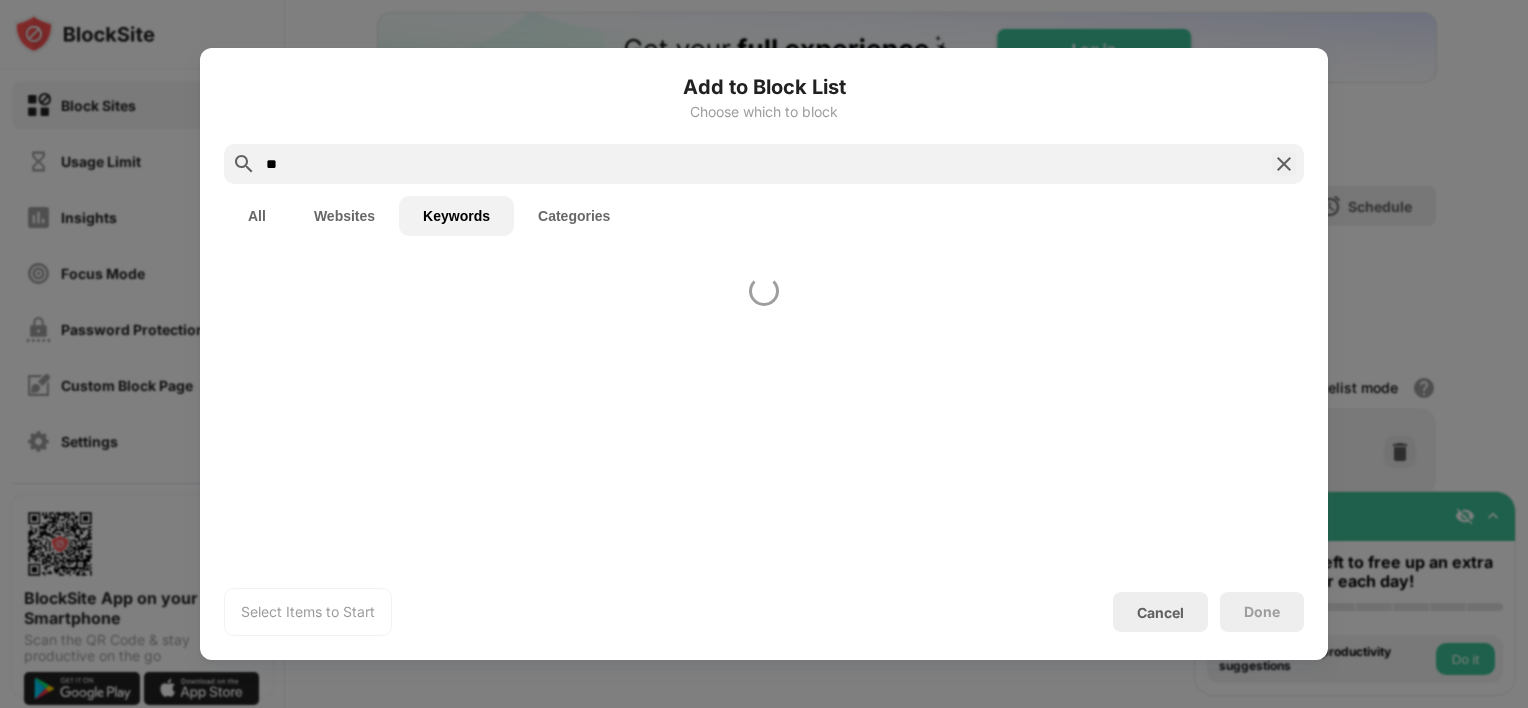 type on "**" 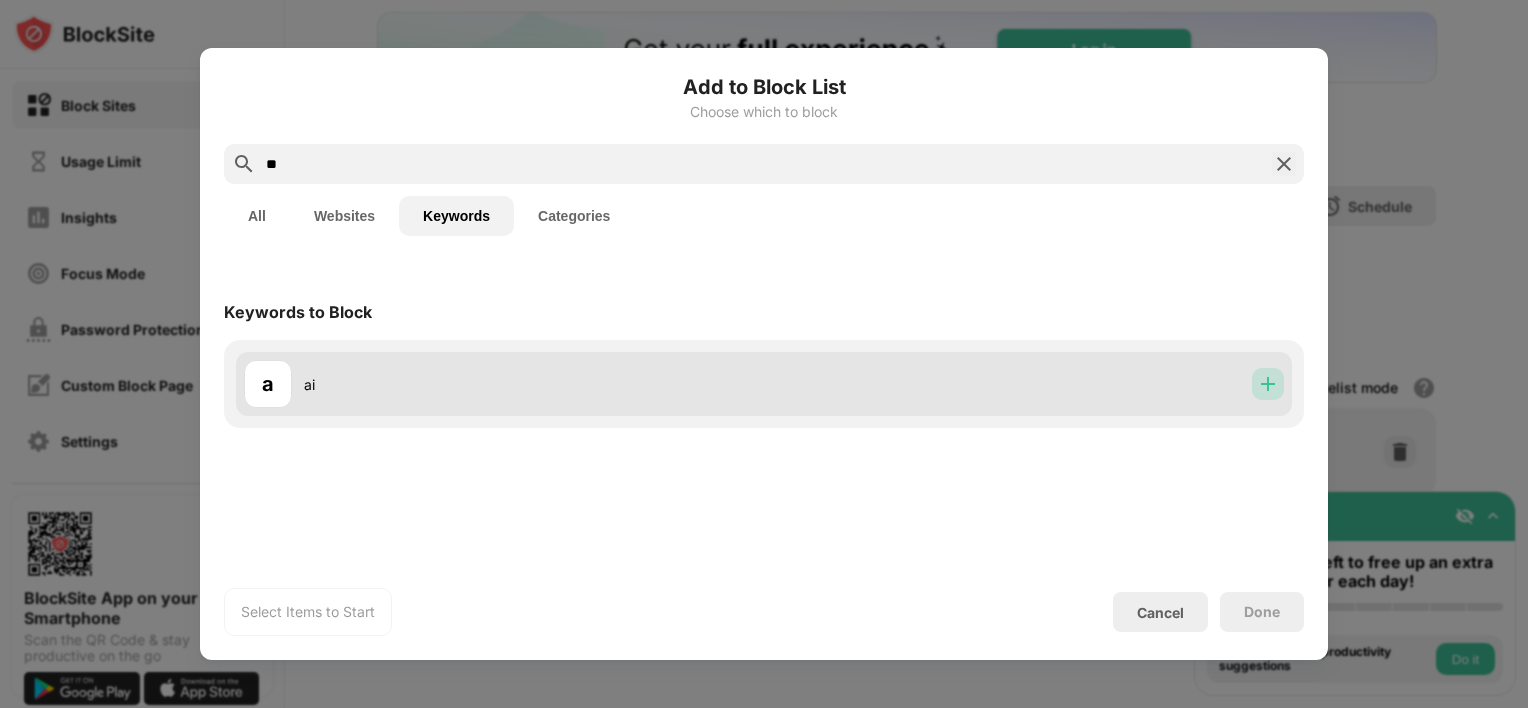 click at bounding box center [1268, 384] 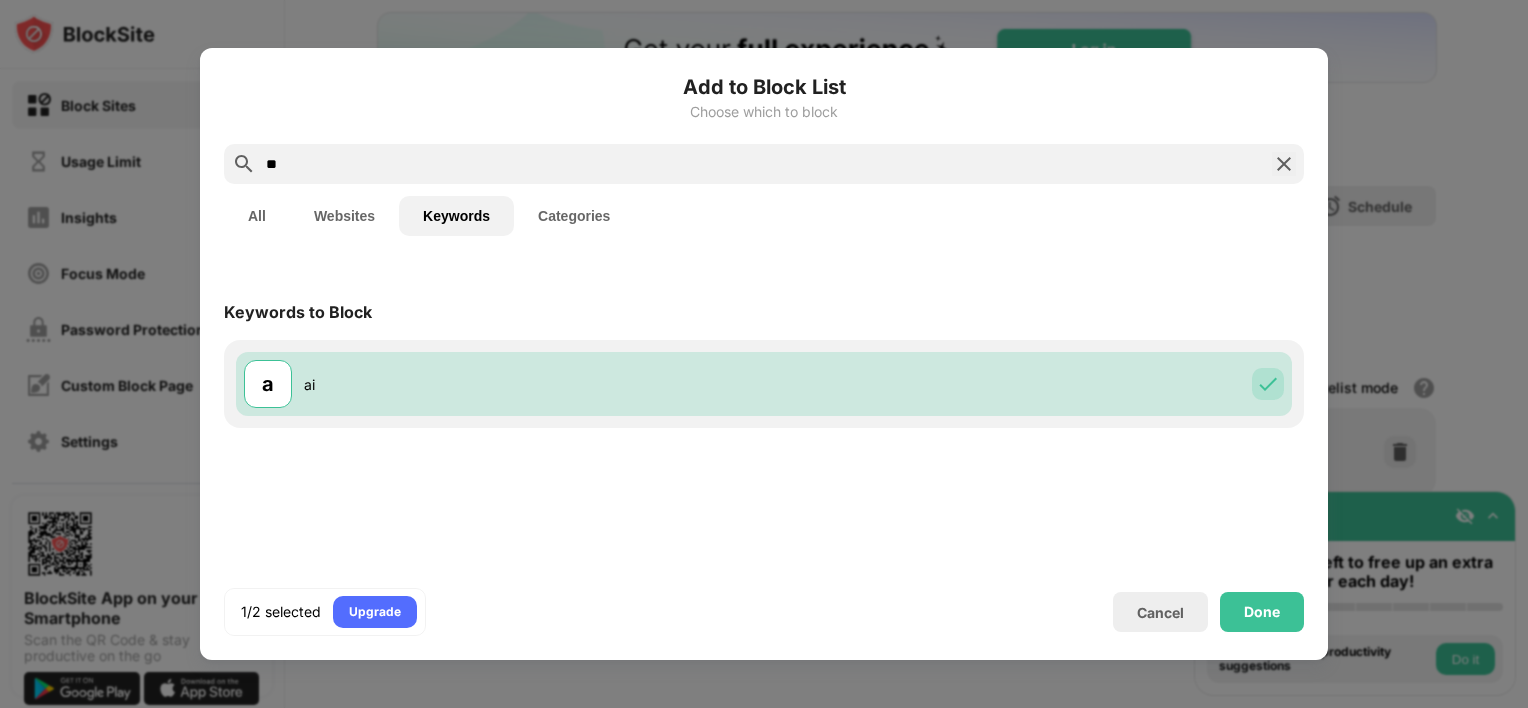 scroll, scrollTop: 0, scrollLeft: 0, axis: both 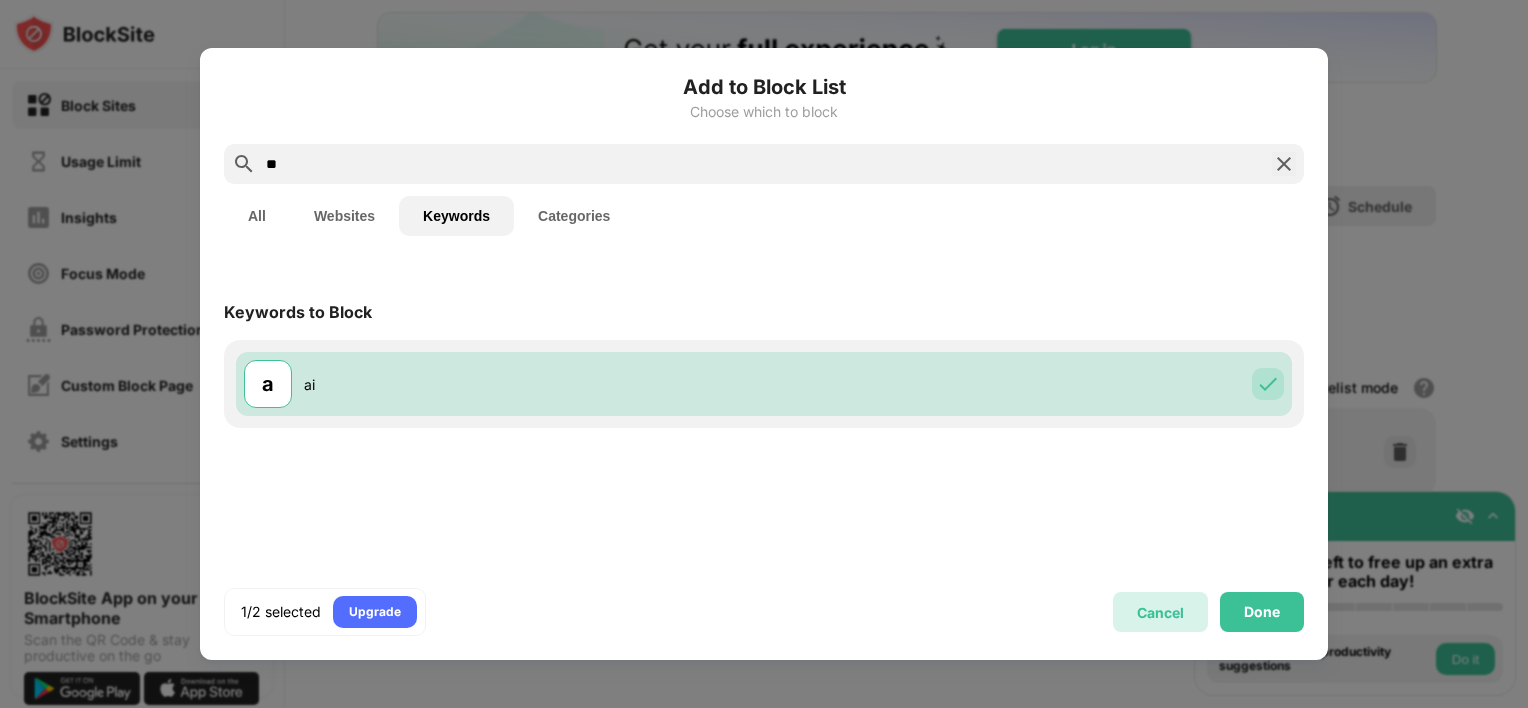 drag, startPoint x: 1178, startPoint y: 604, endPoint x: 1045, endPoint y: 640, distance: 137.78607 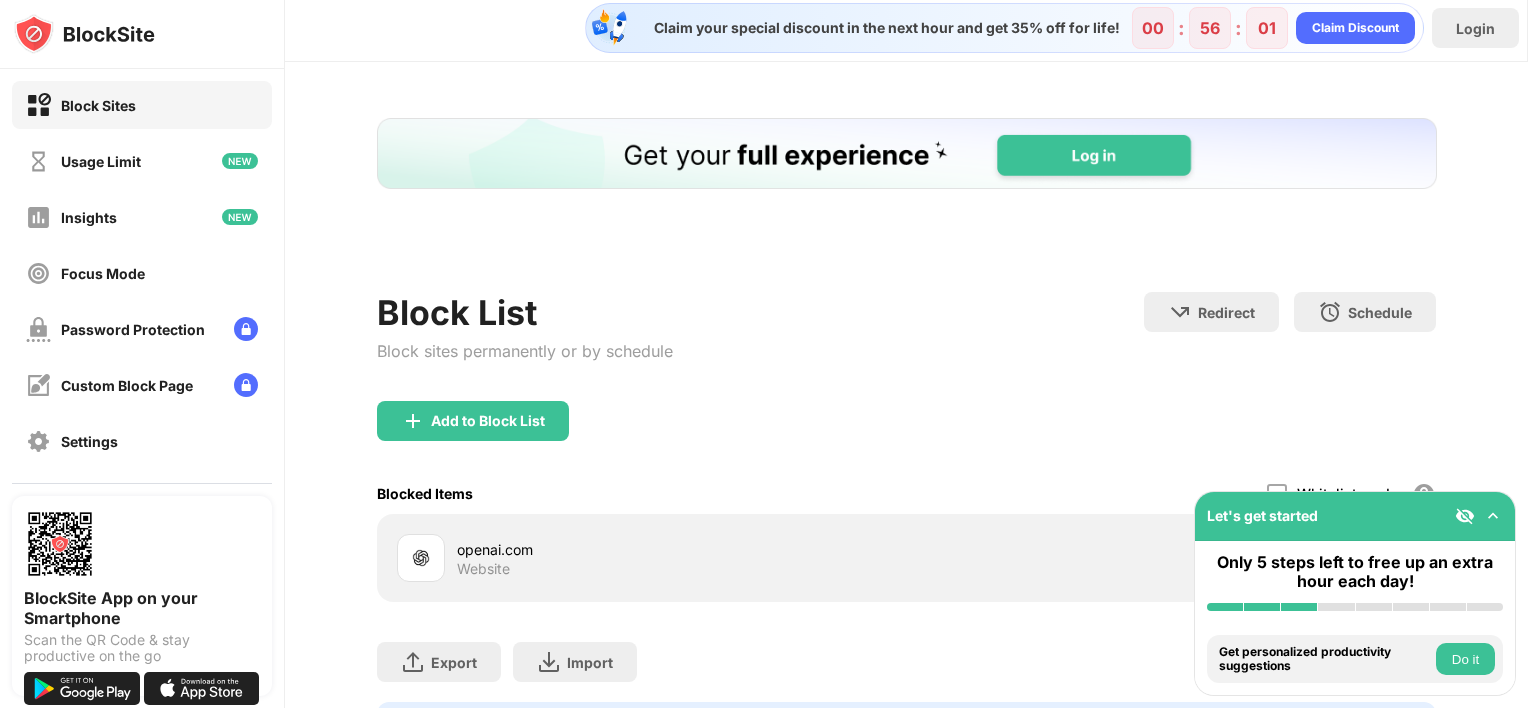 scroll, scrollTop: 0, scrollLeft: 0, axis: both 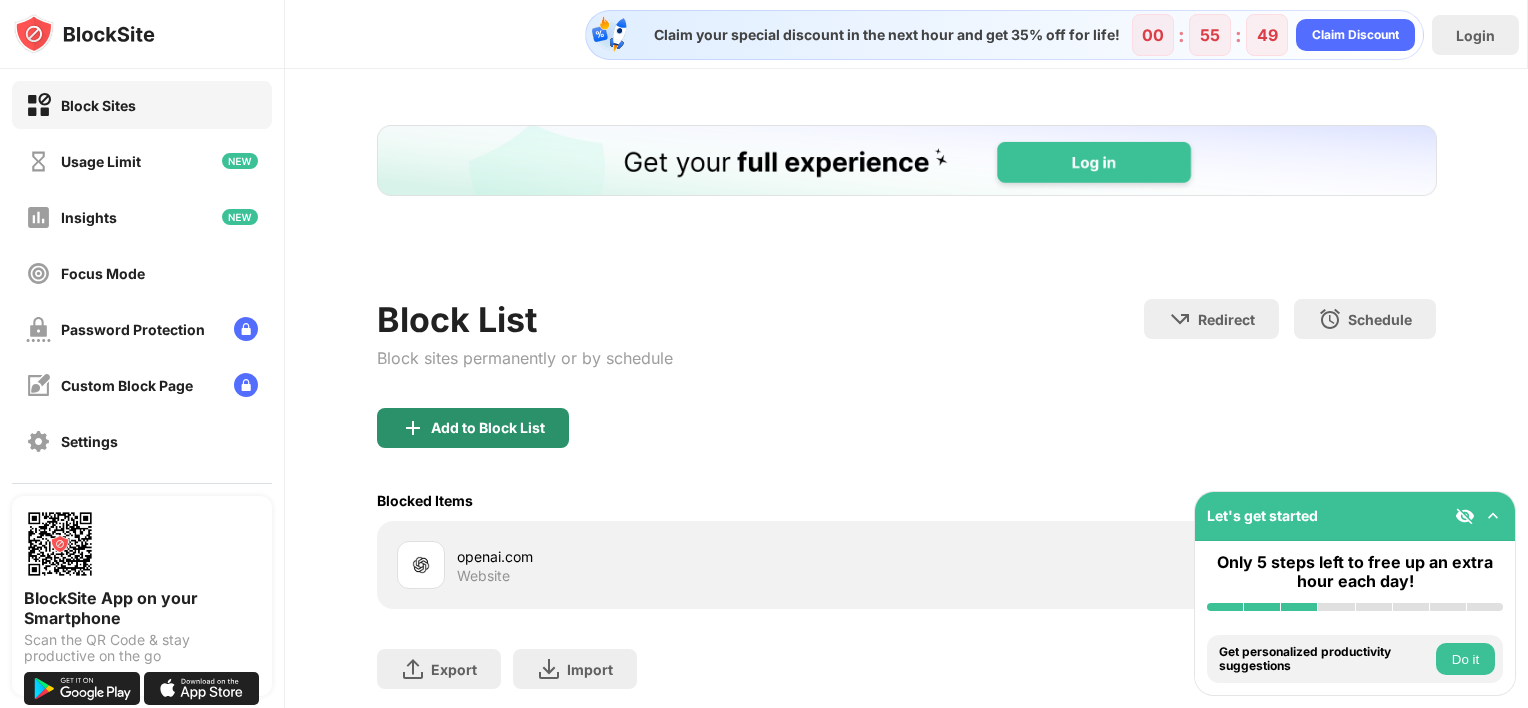 click on "Add to Block List" at bounding box center (488, 428) 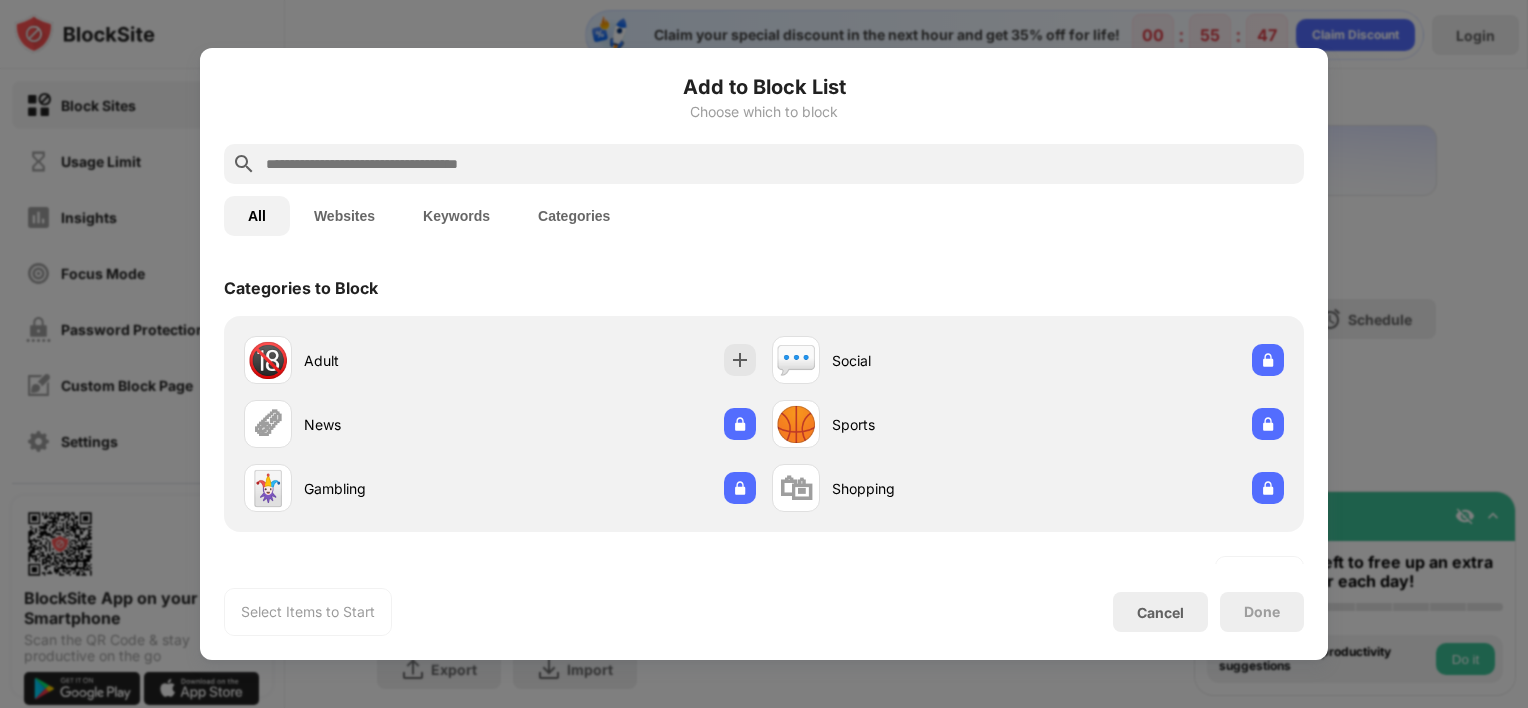 click at bounding box center (780, 164) 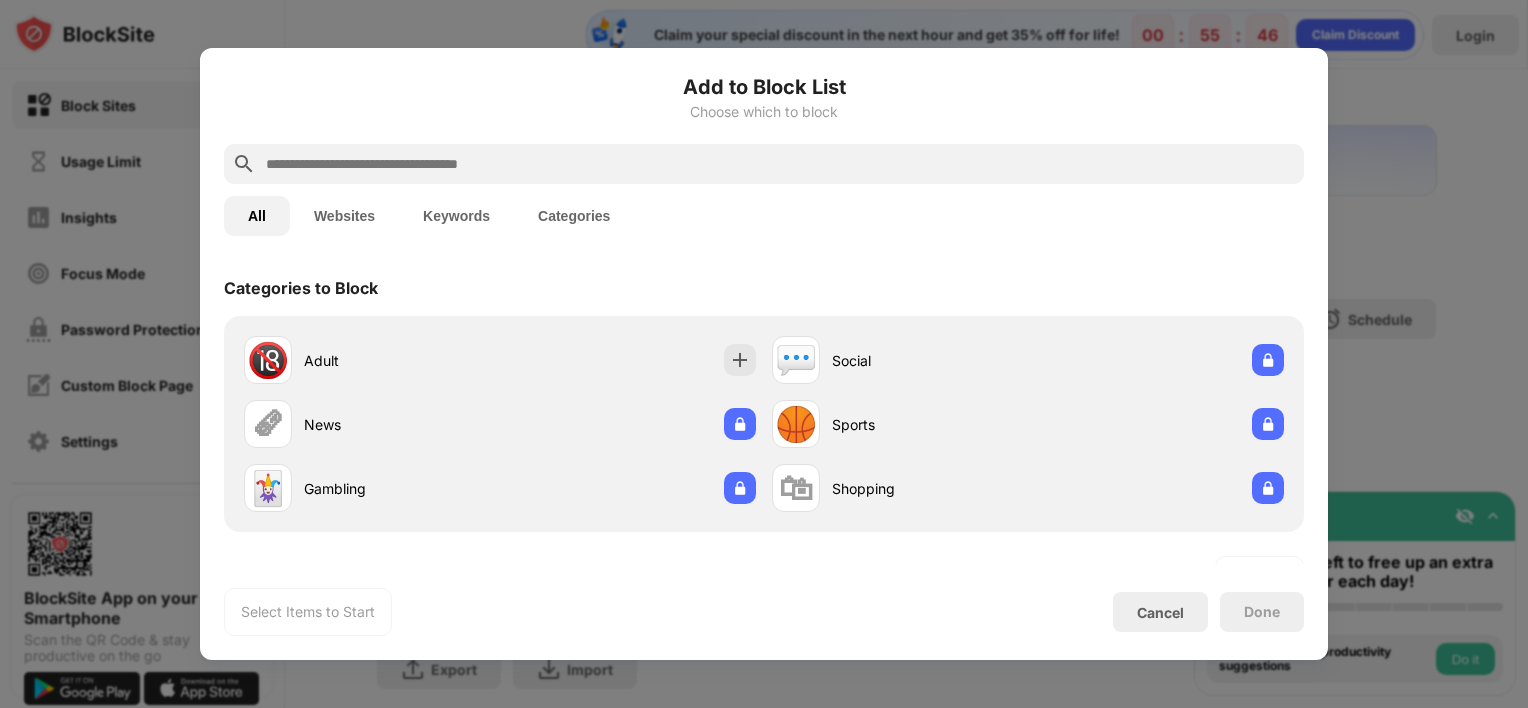paste on "**********" 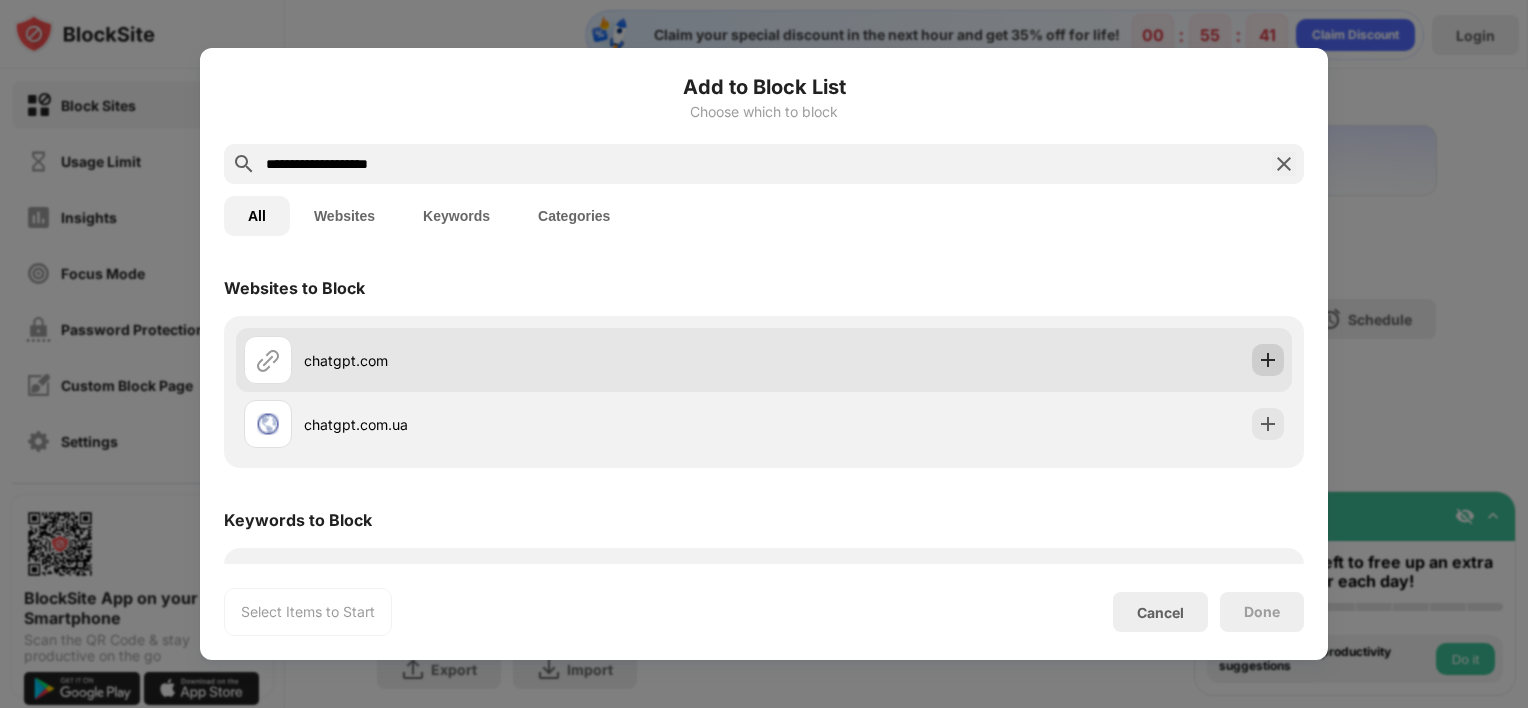 type on "**********" 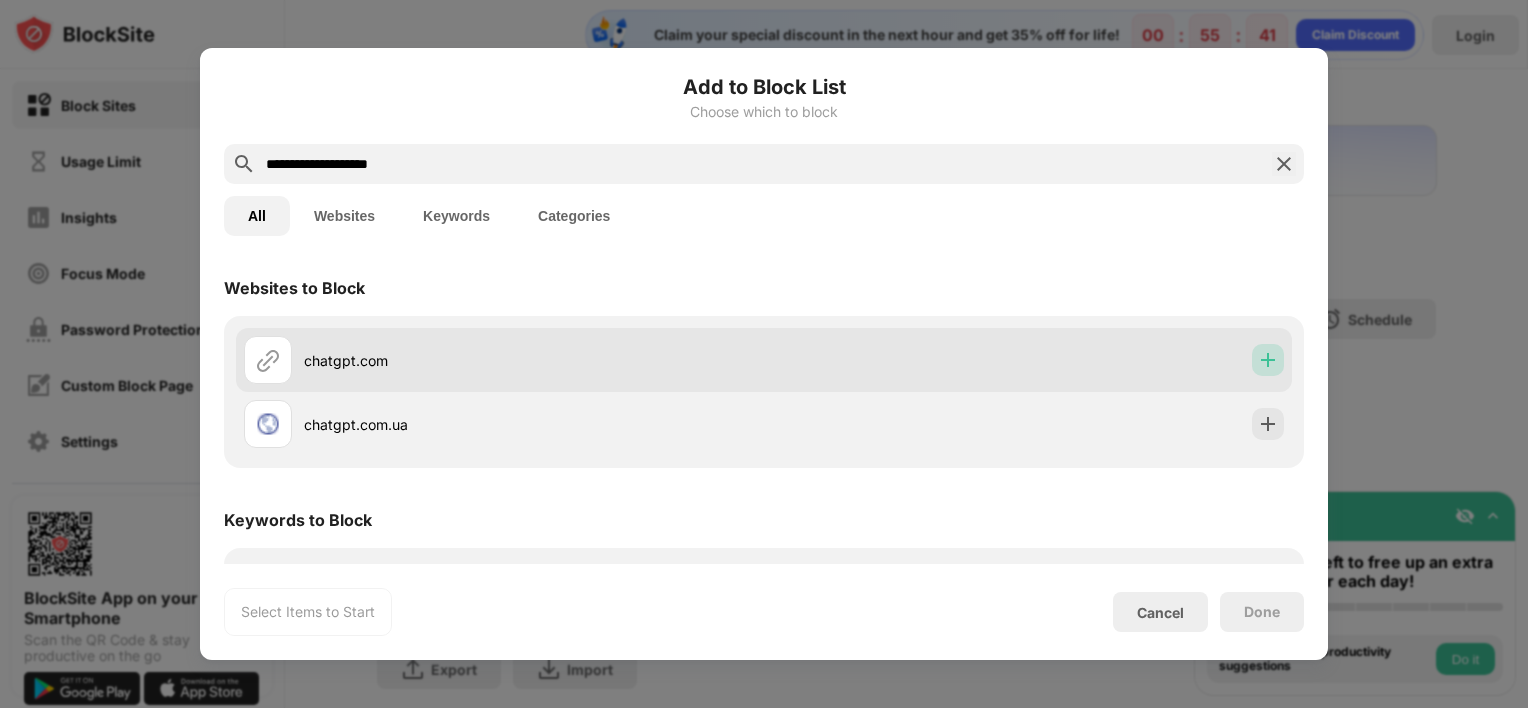 click at bounding box center [1268, 360] 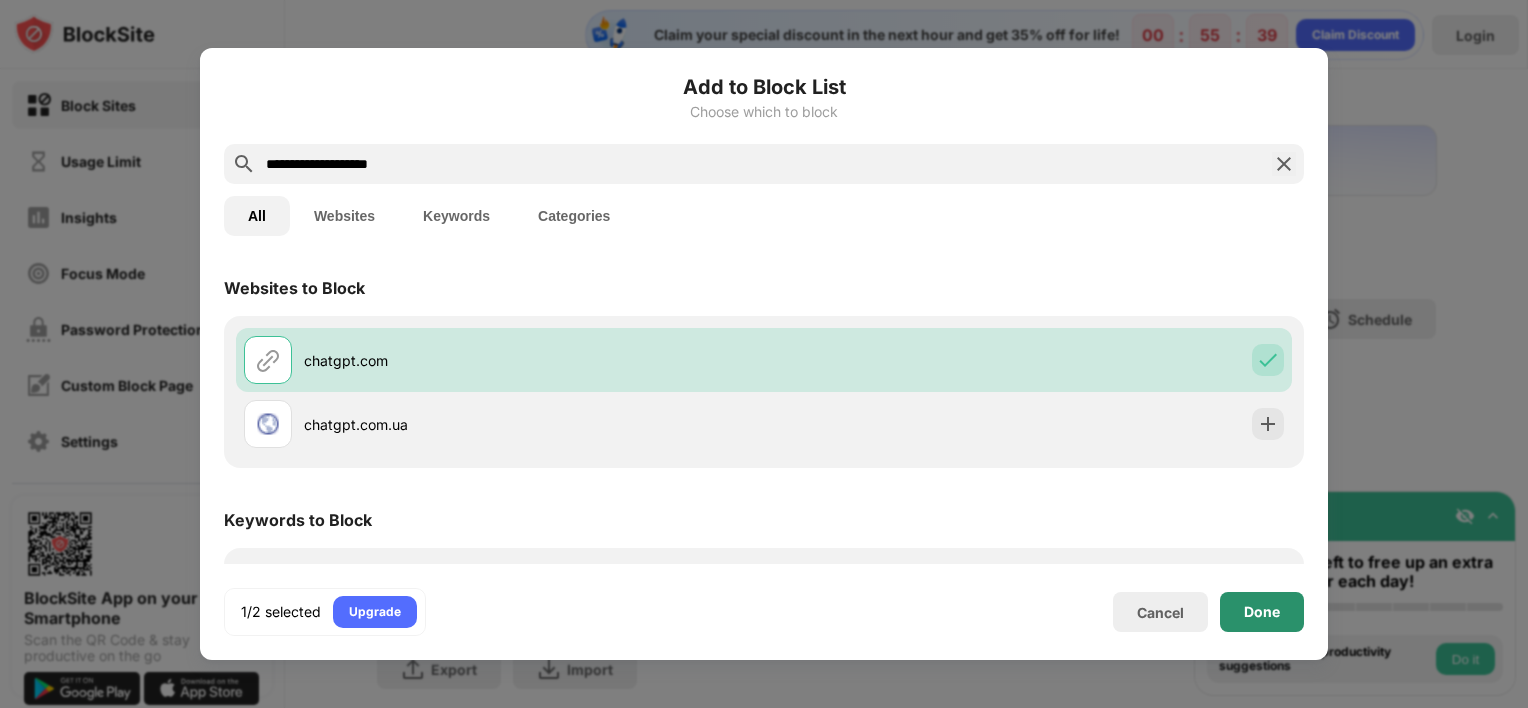 scroll, scrollTop: 0, scrollLeft: 0, axis: both 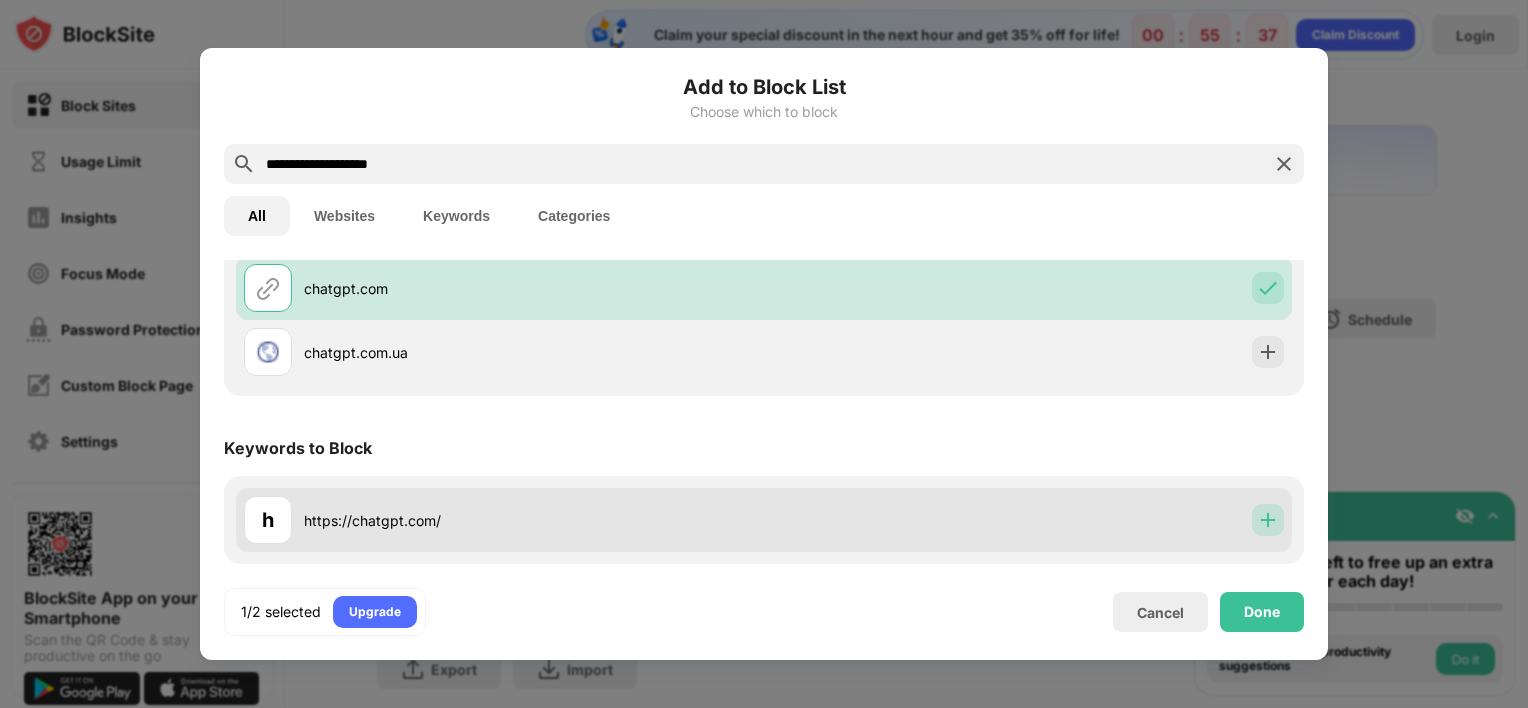 click at bounding box center [1268, 520] 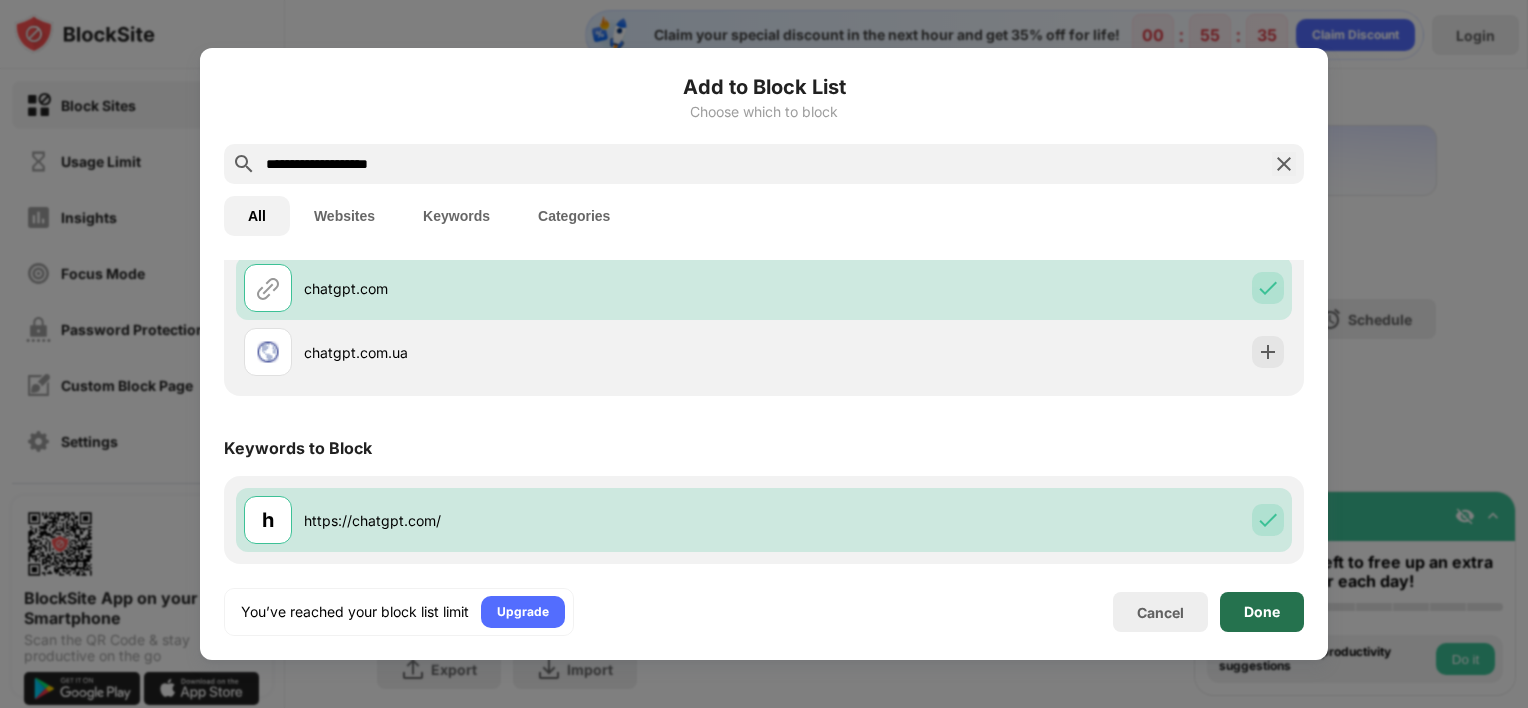 click on "Done" at bounding box center [1262, 612] 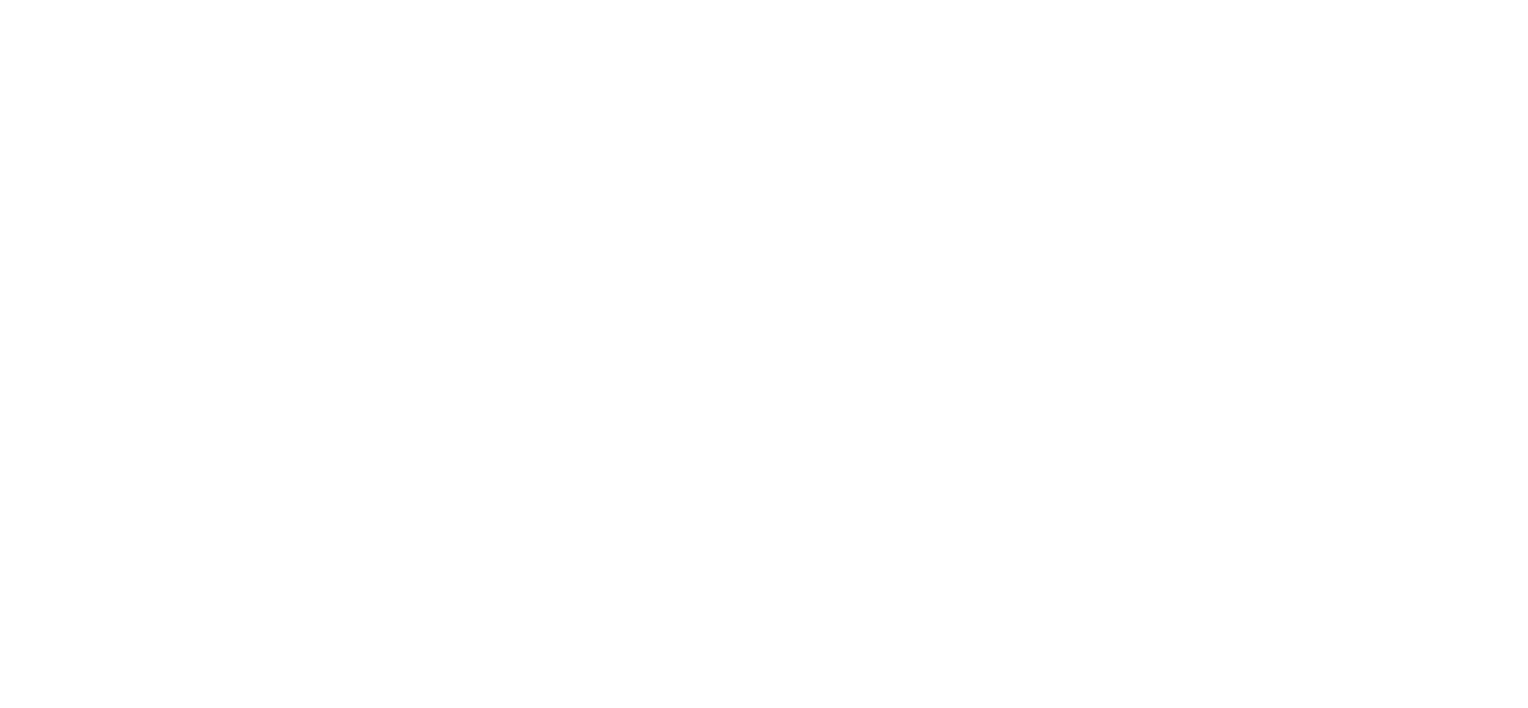 scroll, scrollTop: 0, scrollLeft: 0, axis: both 